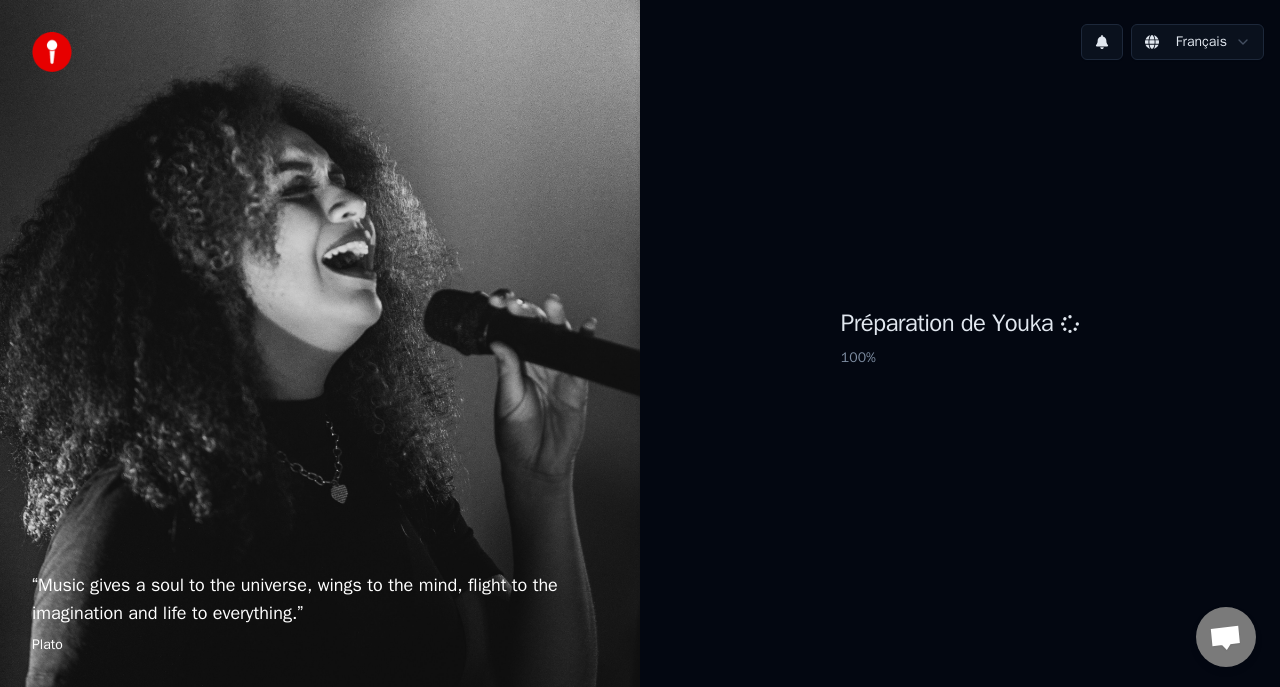 scroll, scrollTop: 0, scrollLeft: 0, axis: both 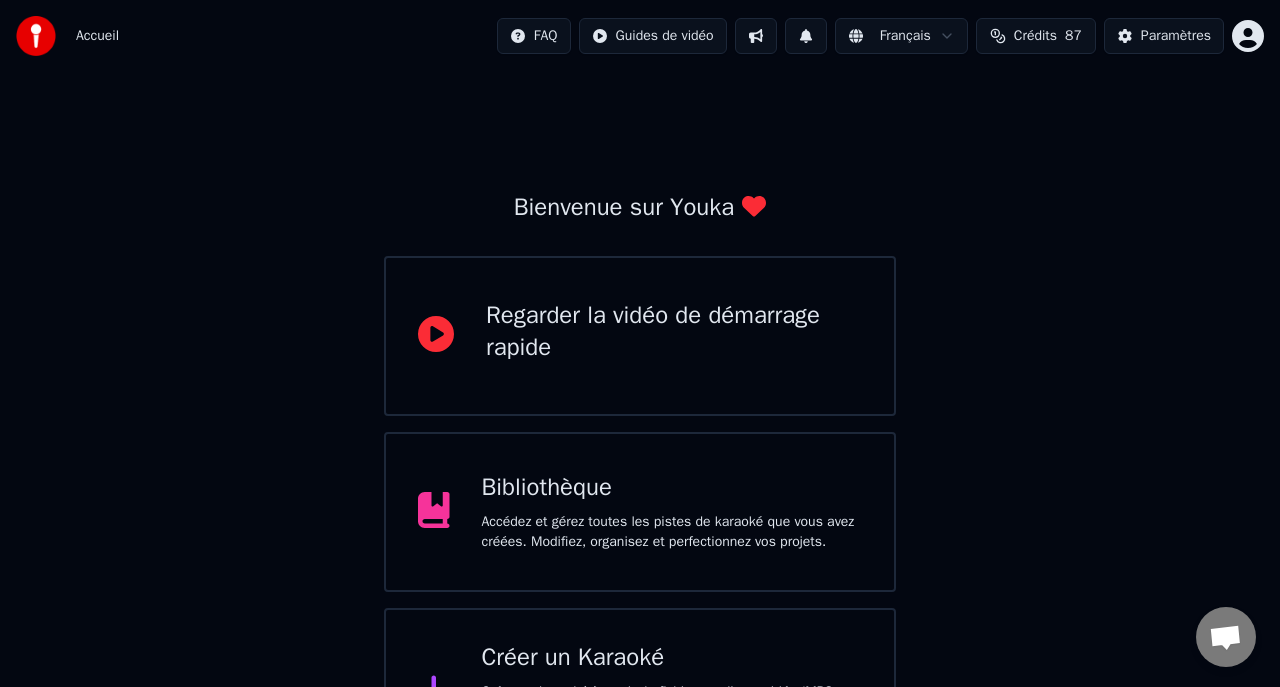 click on "Créer un Karaoké" at bounding box center [672, 658] 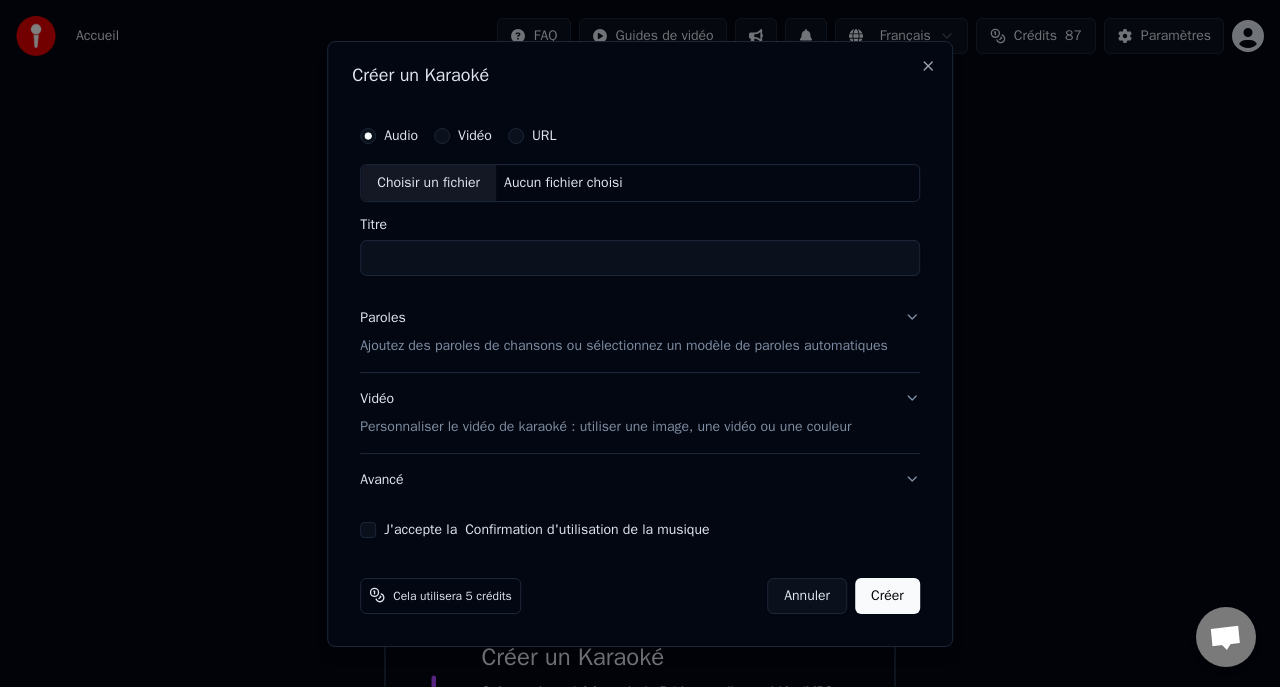 click on "Choisir un fichier" at bounding box center (428, 183) 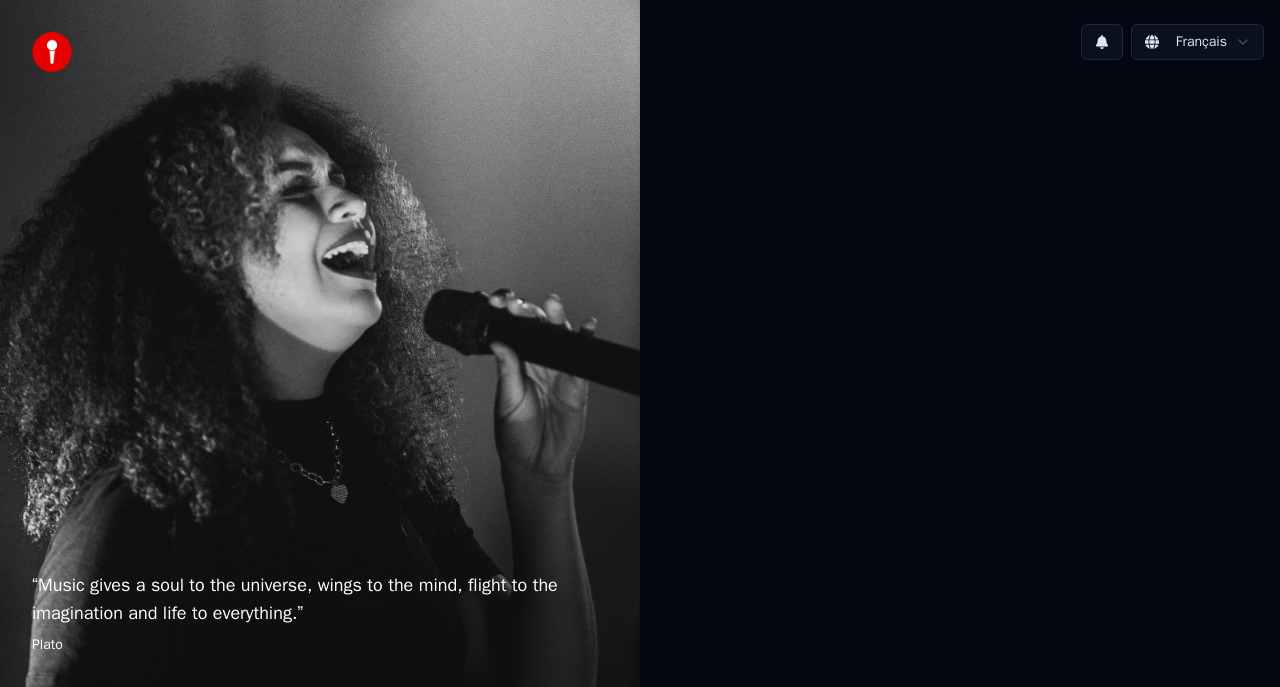 scroll, scrollTop: 0, scrollLeft: 0, axis: both 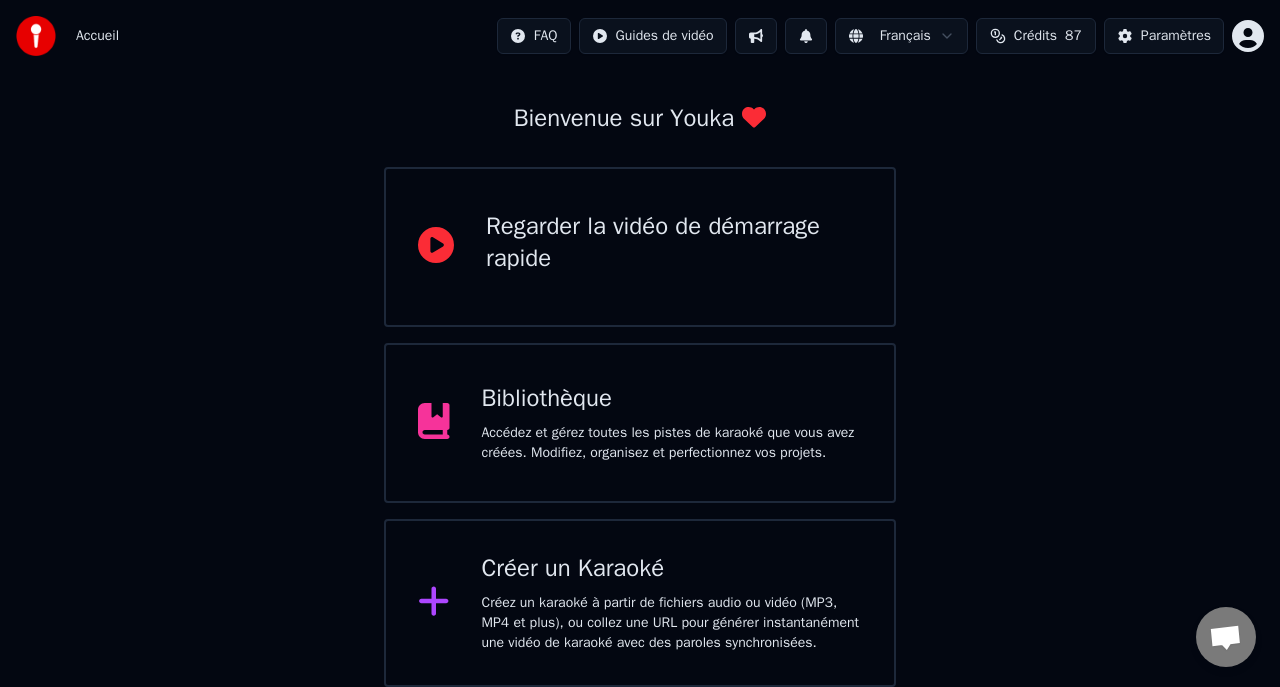 click on "Créez un karaoké à partir de fichiers audio ou vidéo (MP3, MP4 et plus), ou collez une URL pour générer instantanément une vidéo de karaoké avec des paroles synchronisées." at bounding box center [672, 623] 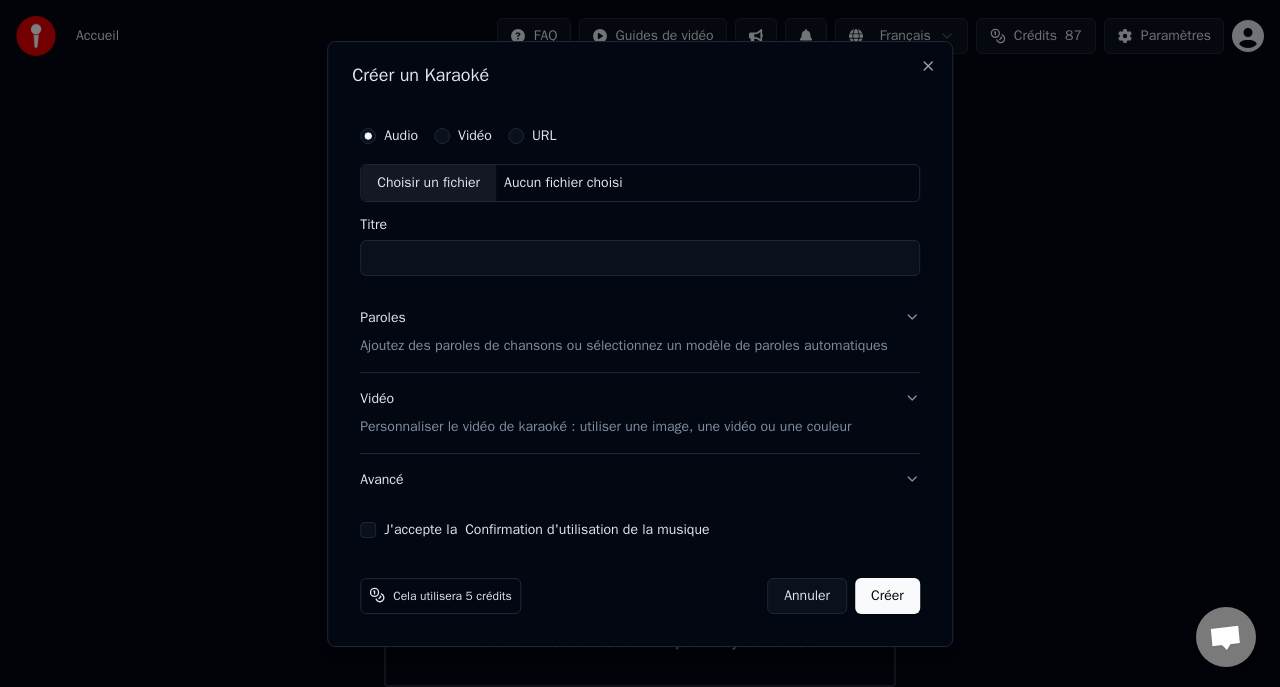 click on "Choisir un fichier" at bounding box center (428, 183) 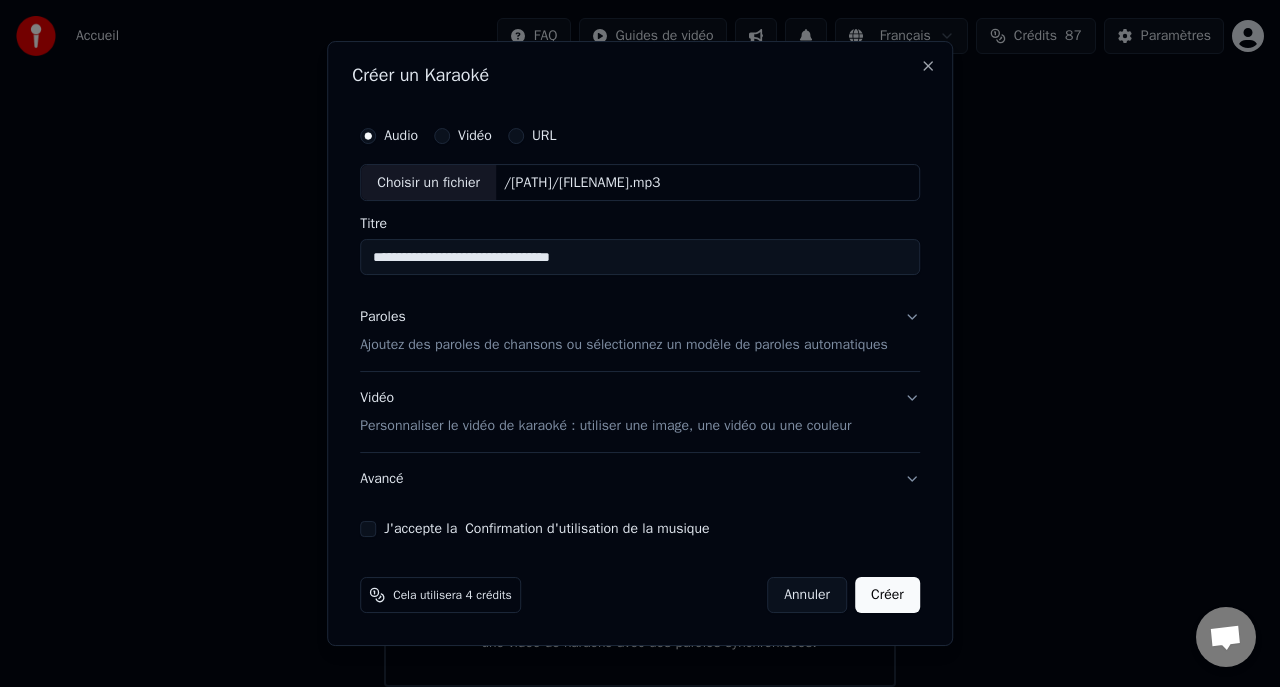 click on "**********" at bounding box center (640, 258) 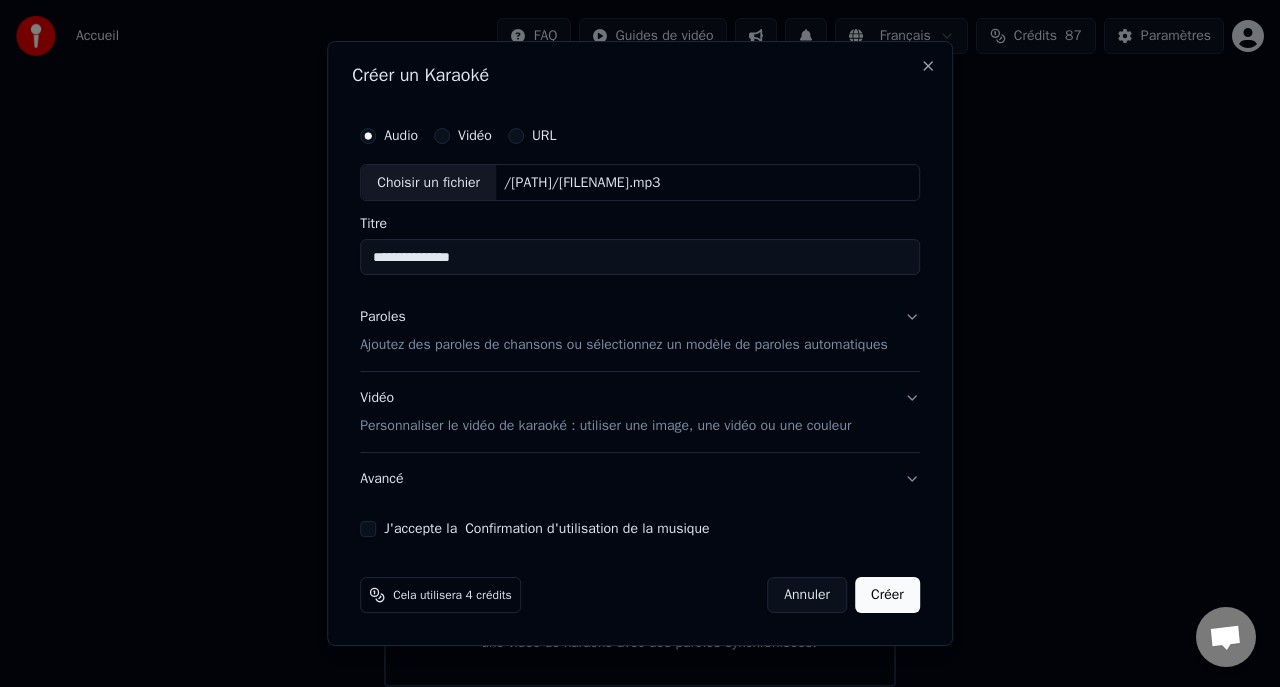 type on "**********" 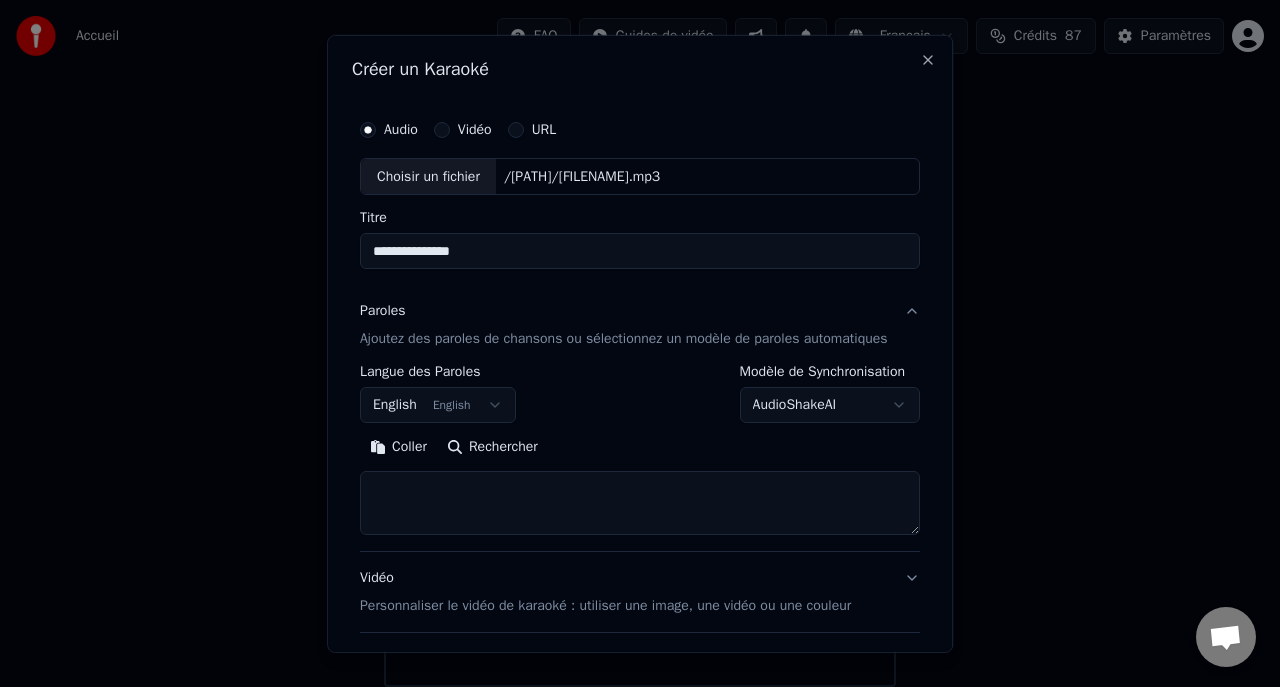 click on "English English" at bounding box center [438, 405] 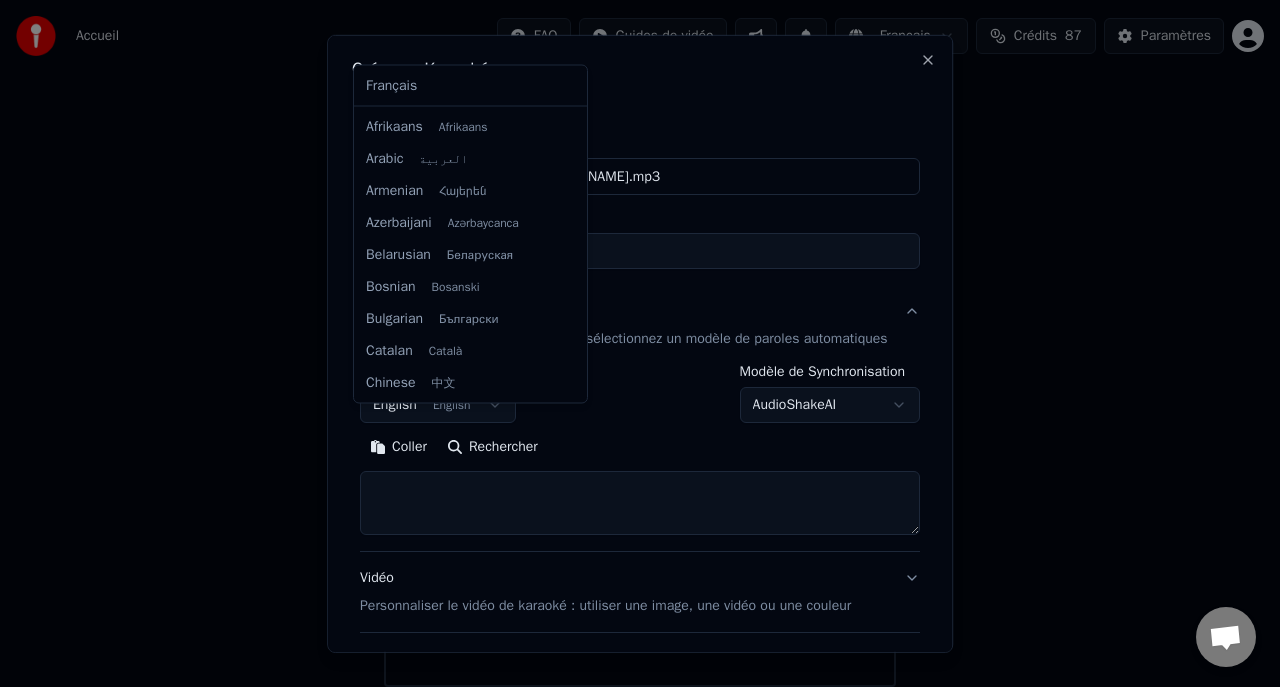 scroll, scrollTop: 160, scrollLeft: 0, axis: vertical 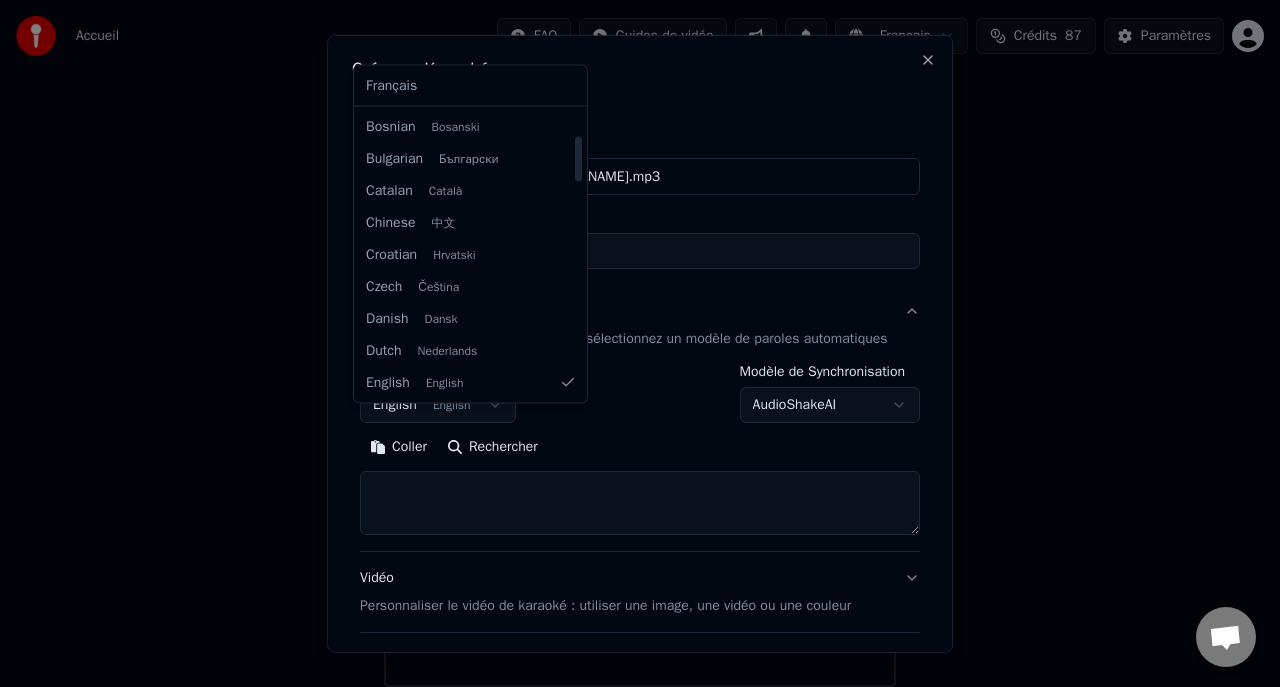 select on "**" 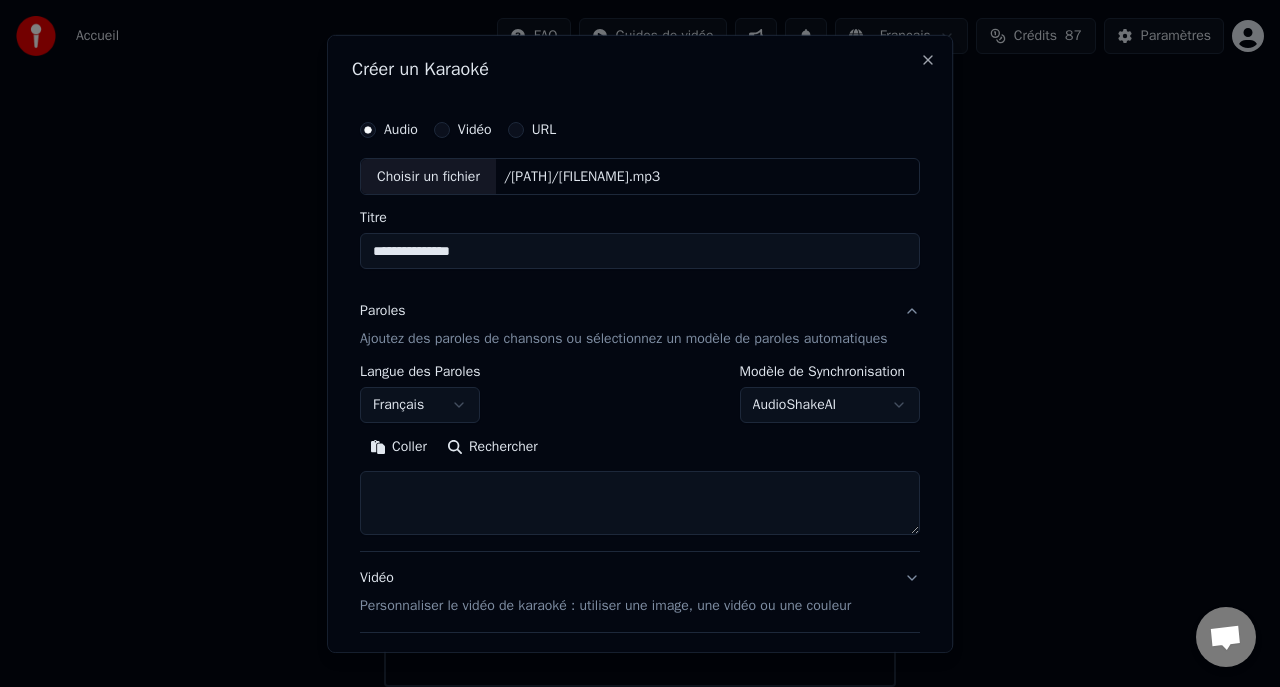 click on "Coller" at bounding box center (398, 447) 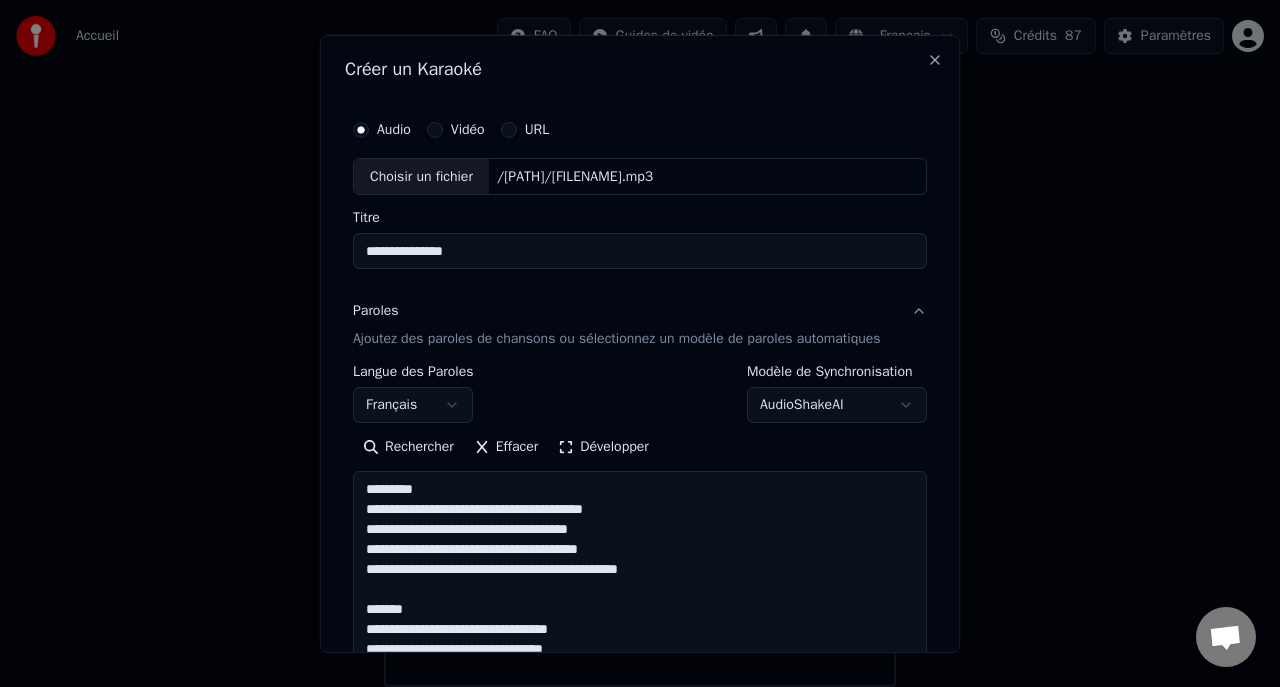 drag, startPoint x: 923, startPoint y: 548, endPoint x: 935, endPoint y: 680, distance: 132.54433 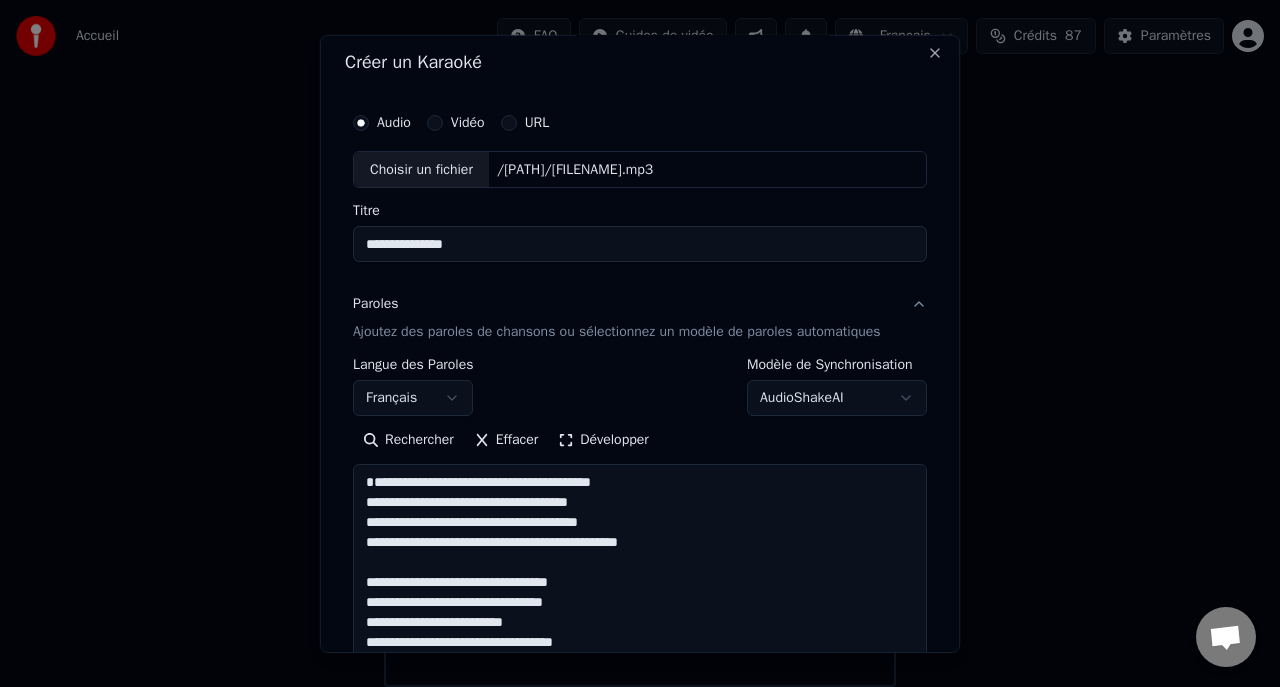 scroll, scrollTop: 325, scrollLeft: 0, axis: vertical 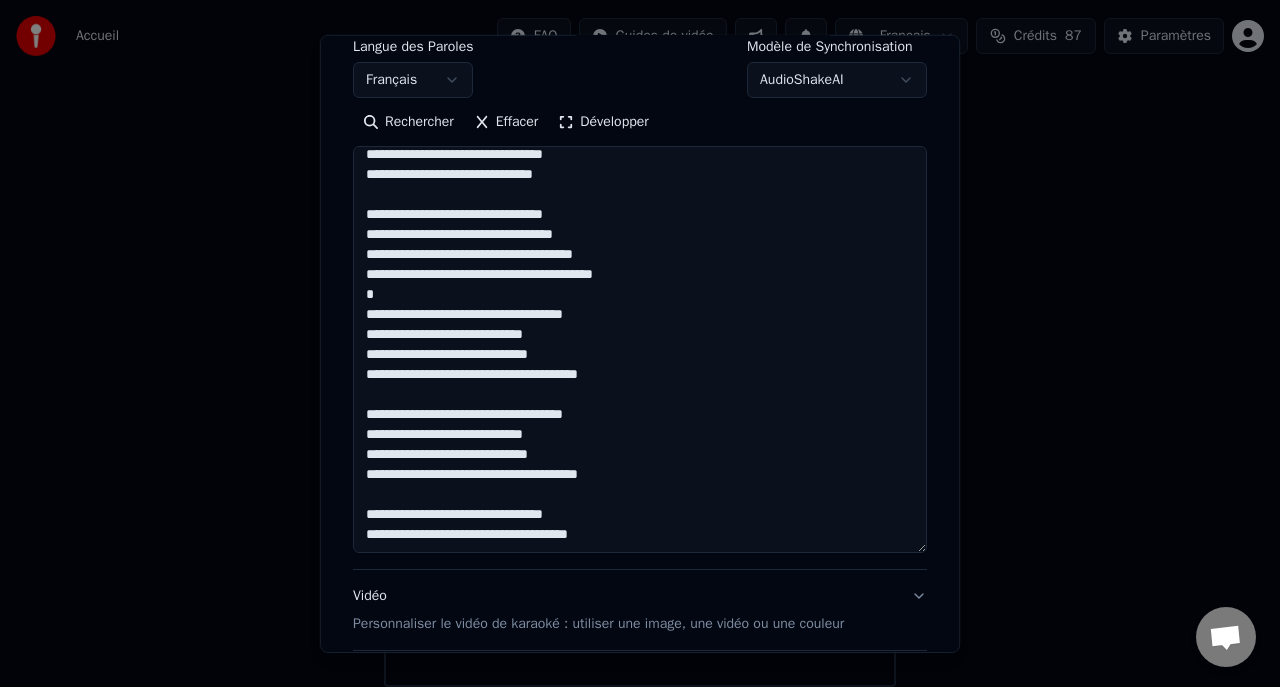 drag, startPoint x: 922, startPoint y: 358, endPoint x: 934, endPoint y: 564, distance: 206.34921 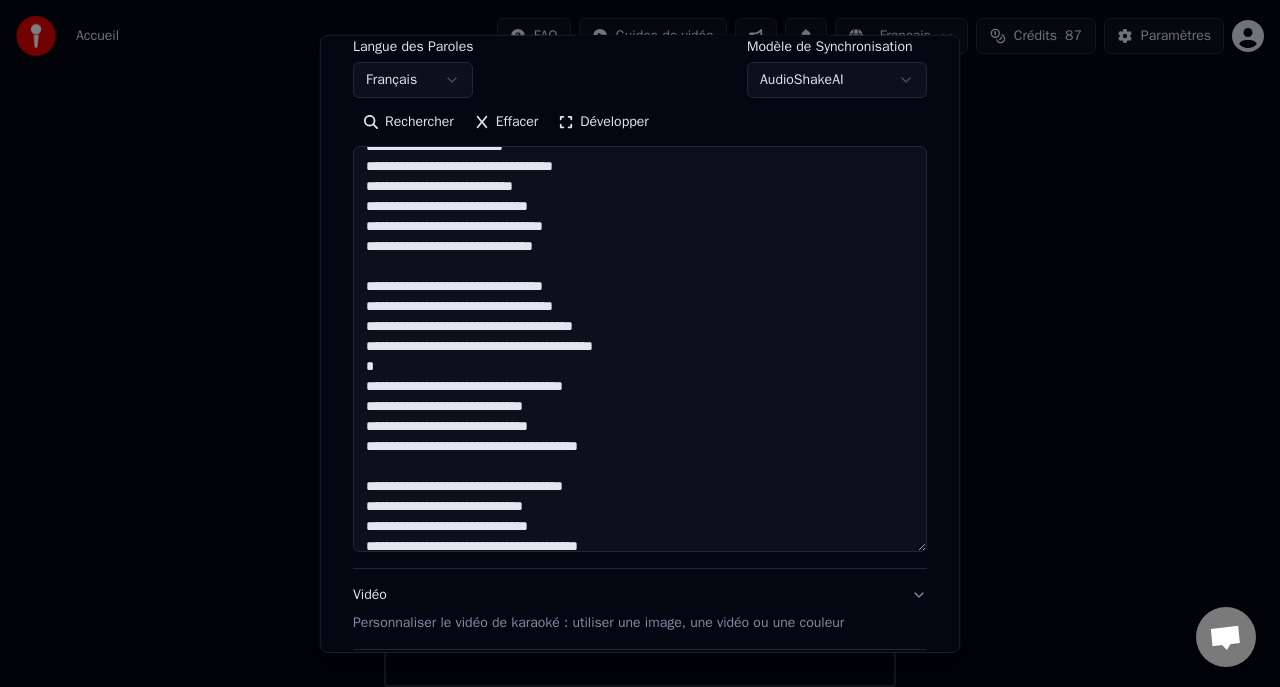 scroll, scrollTop: 422, scrollLeft: 0, axis: vertical 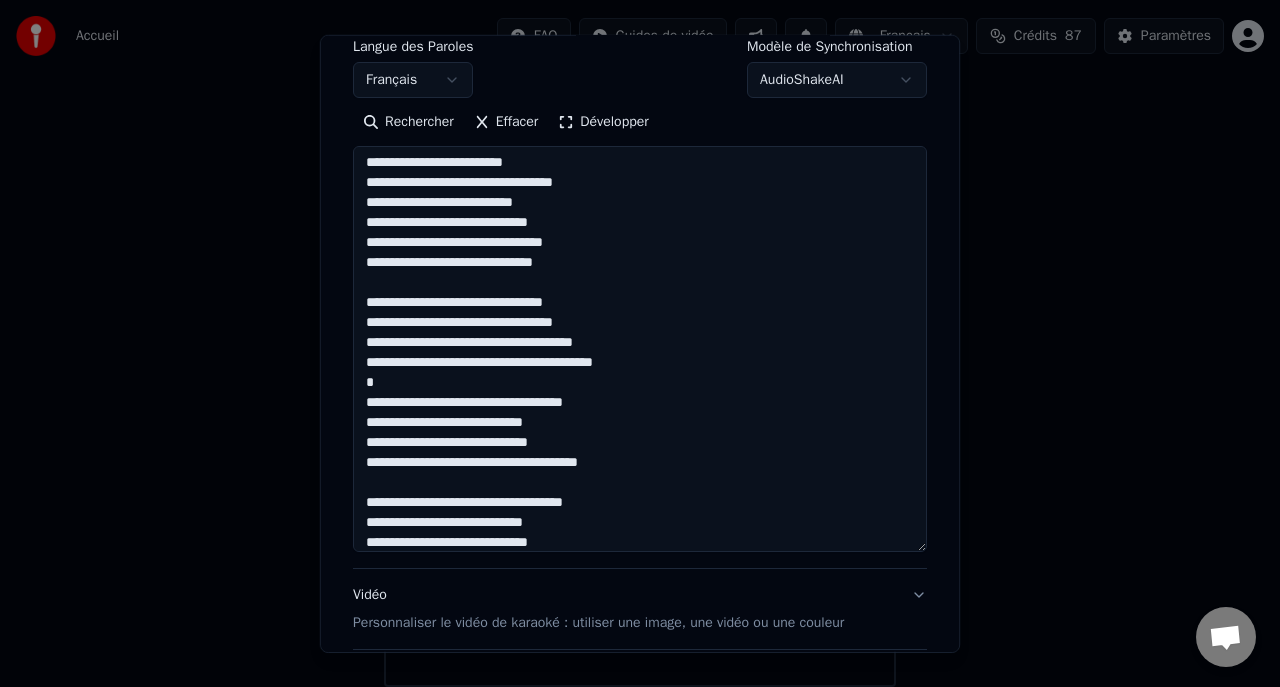 type on "**********" 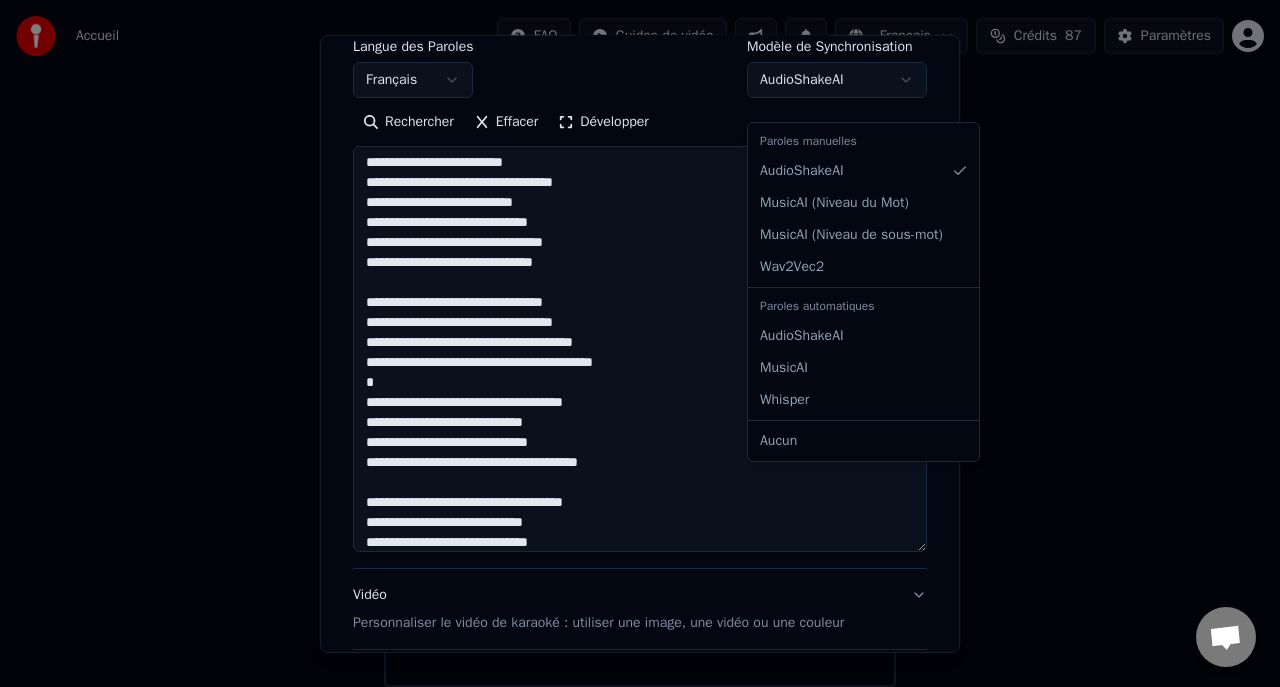 click on "Accueil FAQ Guides de vidéo Français Crédits 87 Paramètres Bienvenue sur Youka Regarder la vidéo de démarrage rapide Bibliothèque Accédez et gérez toutes les pistes de karaoké que vous avez créées. Modifiez, organisez et perfectionnez vos projets. Créer un Karaoké Créez un karaoké à partir de fichiers audio ou vidéo (MP3, MP4 et plus), ou collez une URL pour générer instantanément une vidéo de karaoké avec des paroles synchronisées. Messages Adam de Youka Desktop Autres canaux Continuer par Email Réseau hors-ligne. Reconnexion... Aucun message ne peut être échangé pour le moment. Youka Desktop Bonjour ! Comment puis-je vous aider ?  Lundi, 4 Août cree un duo 04/08/2025 Mardi, 5 Août Adam Vous pouvez utiliser l'éditeur de duo sous le menu d'édition, 05/08/2025 Envoyer un fichier Insérer un emoji Envoyer un fichier Message audio We run on Crisp Créer un Karaoké Audio Vidéo URL Choisir un fichier /[PATH]/[FILENAME].mp3 Titre" at bounding box center (640, 299) 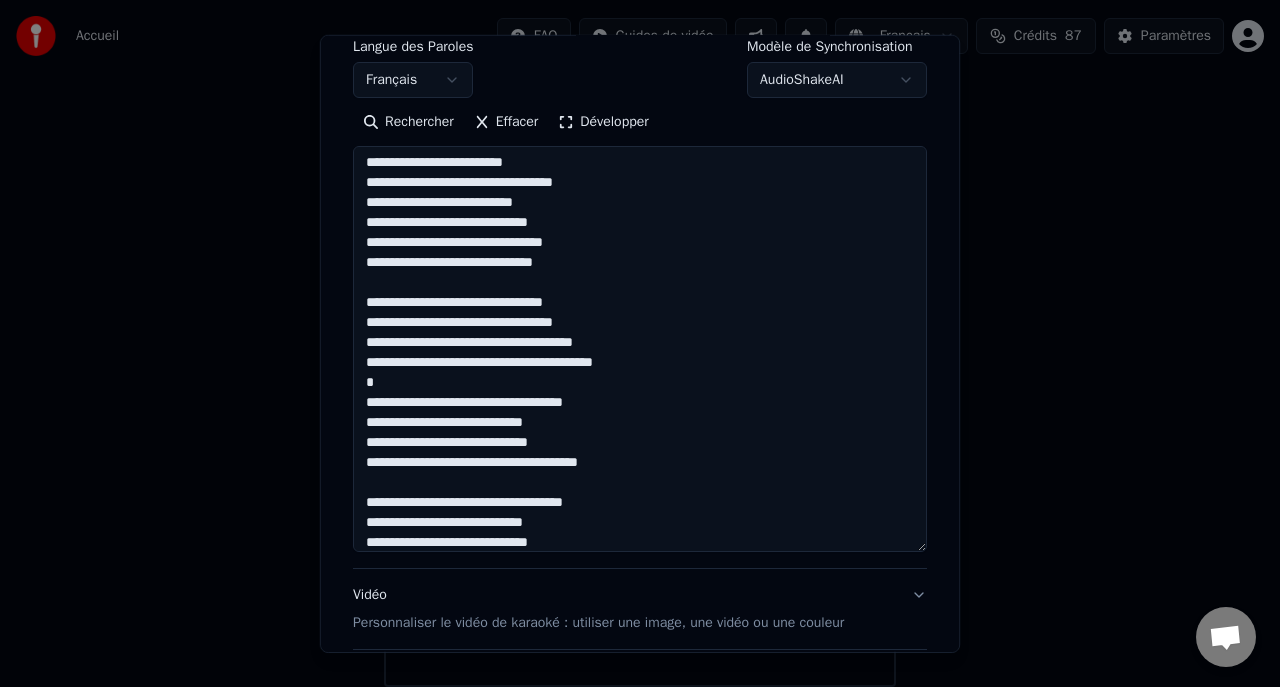 scroll, scrollTop: 531, scrollLeft: 0, axis: vertical 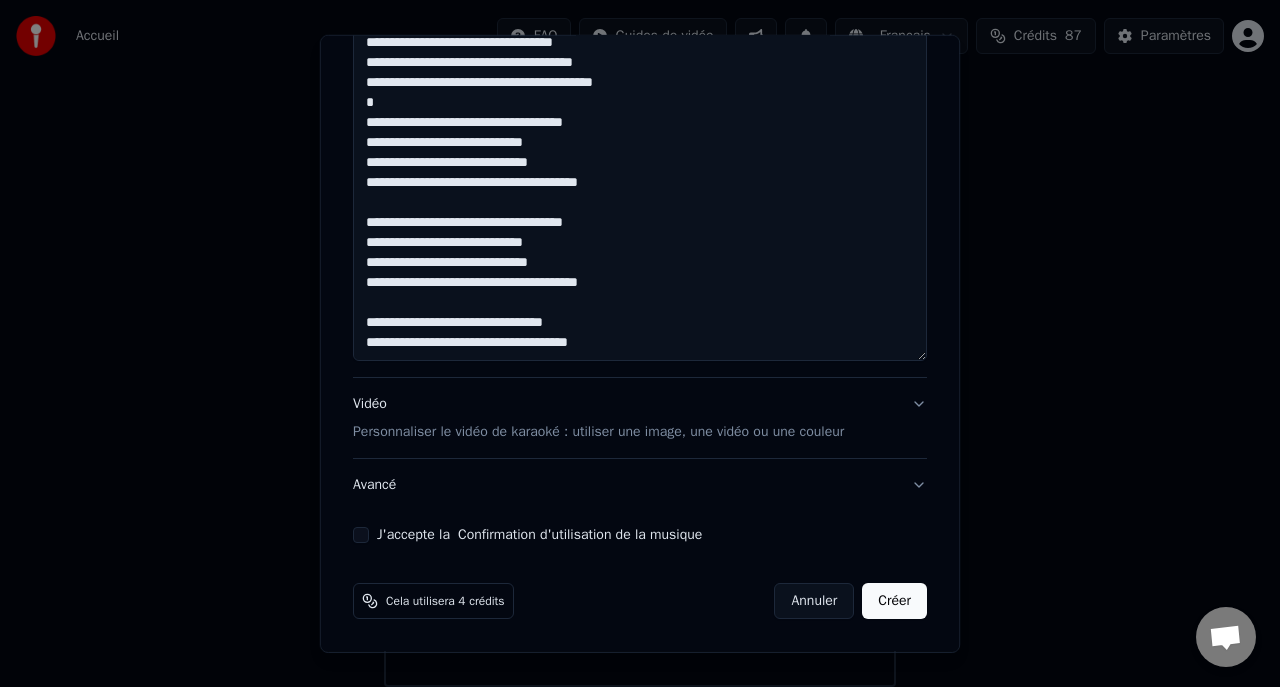 click on "Vidéo Personnaliser le vidéo de karaoké : utiliser une image, une vidéo ou une couleur" at bounding box center (640, 418) 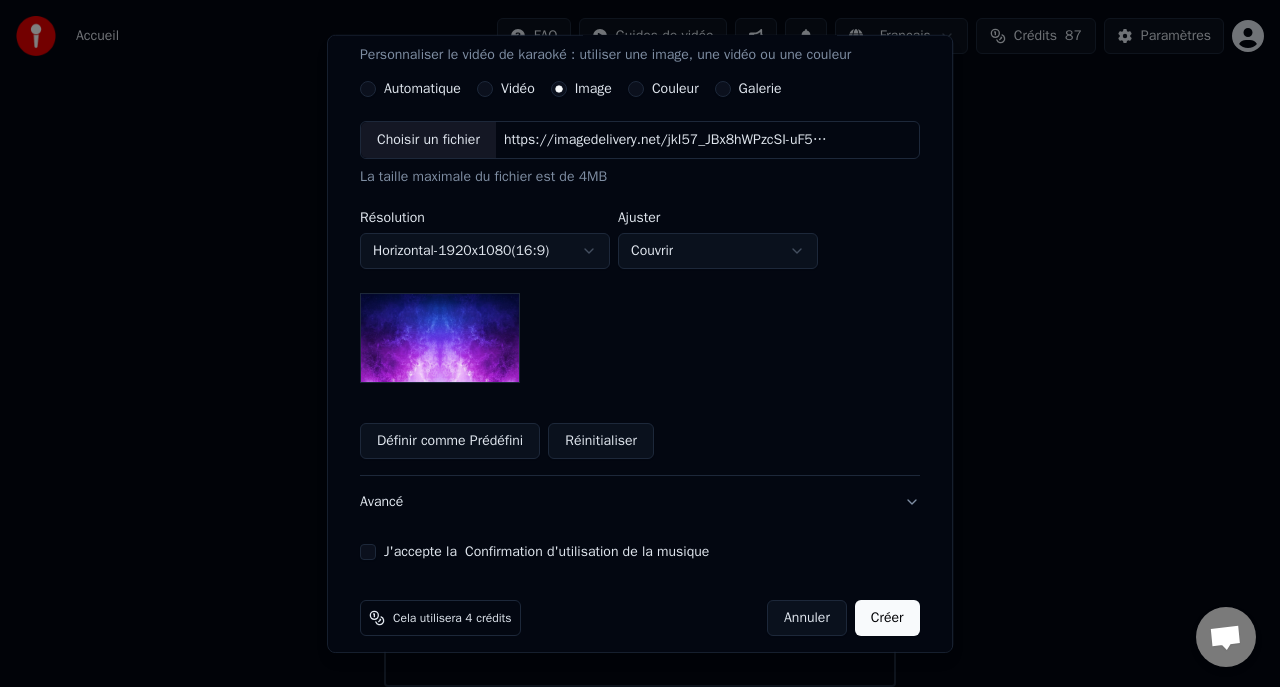 scroll, scrollTop: 365, scrollLeft: 0, axis: vertical 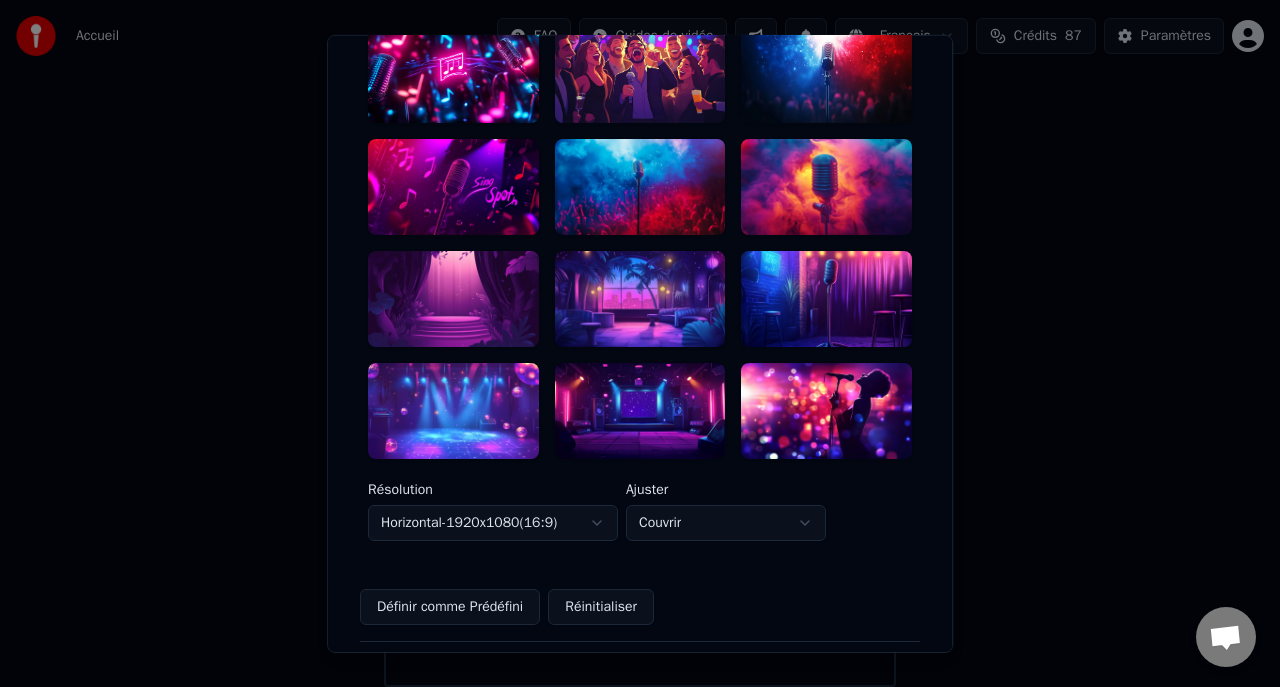 click at bounding box center [826, 411] 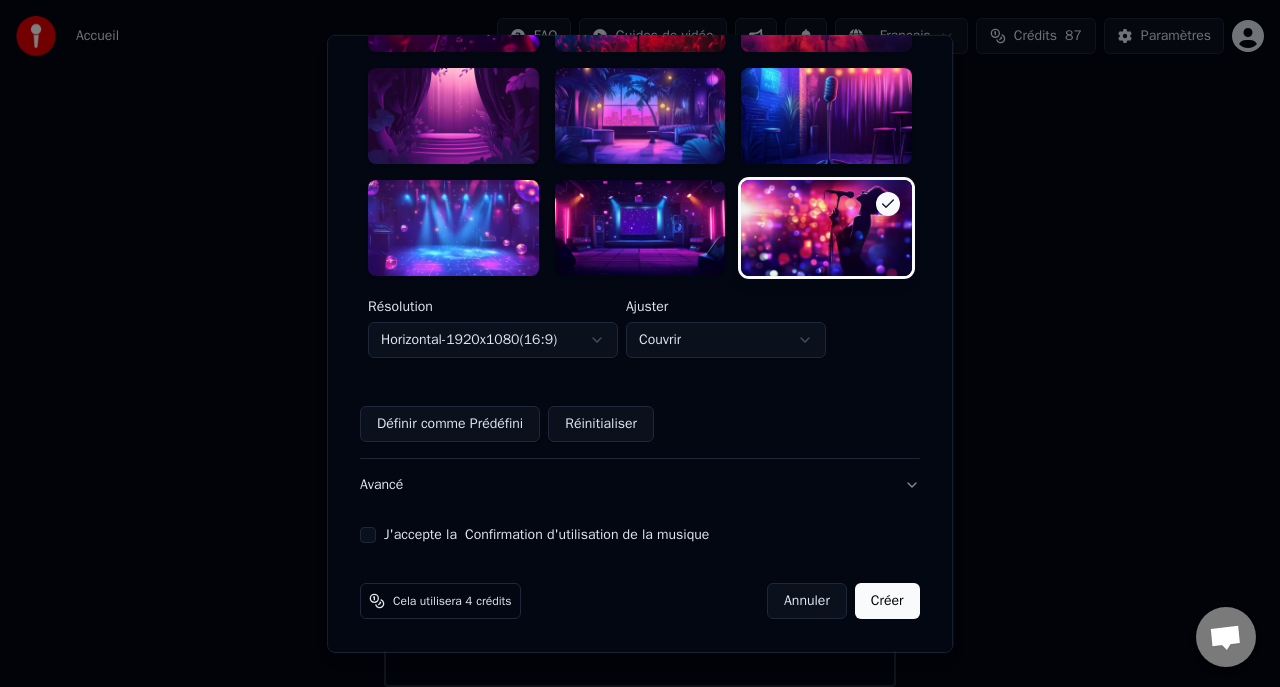 scroll, scrollTop: 680, scrollLeft: 0, axis: vertical 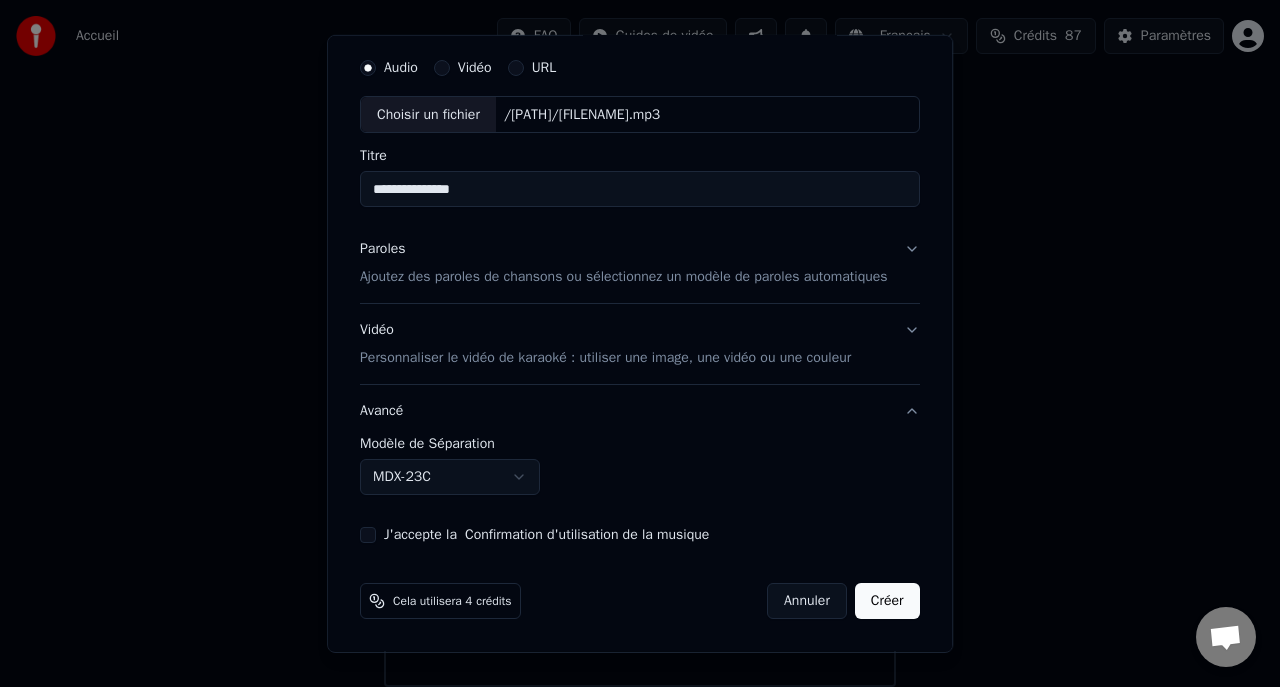click on "Accueil FAQ Guides de vidéo Français Crédits 87 Paramètres Bienvenue sur Youka Regarder la vidéo de démarrage rapide Bibliothèque Accédez et gérez toutes les pistes de karaoké que vous avez créées. Modifiez, organisez et perfectionnez vos projets. Créer un Karaoké Créez un karaoké à partir de fichiers audio ou vidéo (MP3, MP4 et plus), ou collez une URL pour générer instantanément une vidéo de karaoké avec des paroles synchronisées. Messages Adam de Youka Desktop Autres canaux Continuer par Email Réseau hors-ligne. Reconnexion... Aucun message ne peut être échangé pour le moment. Youka Desktop Bonjour ! Comment puis-je vous aider ?  Lundi, 4 Août cree un duo 04/08/2025 Mardi, 5 Août Adam Vous pouvez utiliser l'éditeur de duo sous le menu d'édition, 05/08/2025 Envoyer un fichier Insérer un emoji Envoyer un fichier Message audio We run on Crisp Créer un Karaoké Audio Vidéo URL Choisir un fichier /[PATH]/[FILENAME].mp3 Titre" at bounding box center [640, 299] 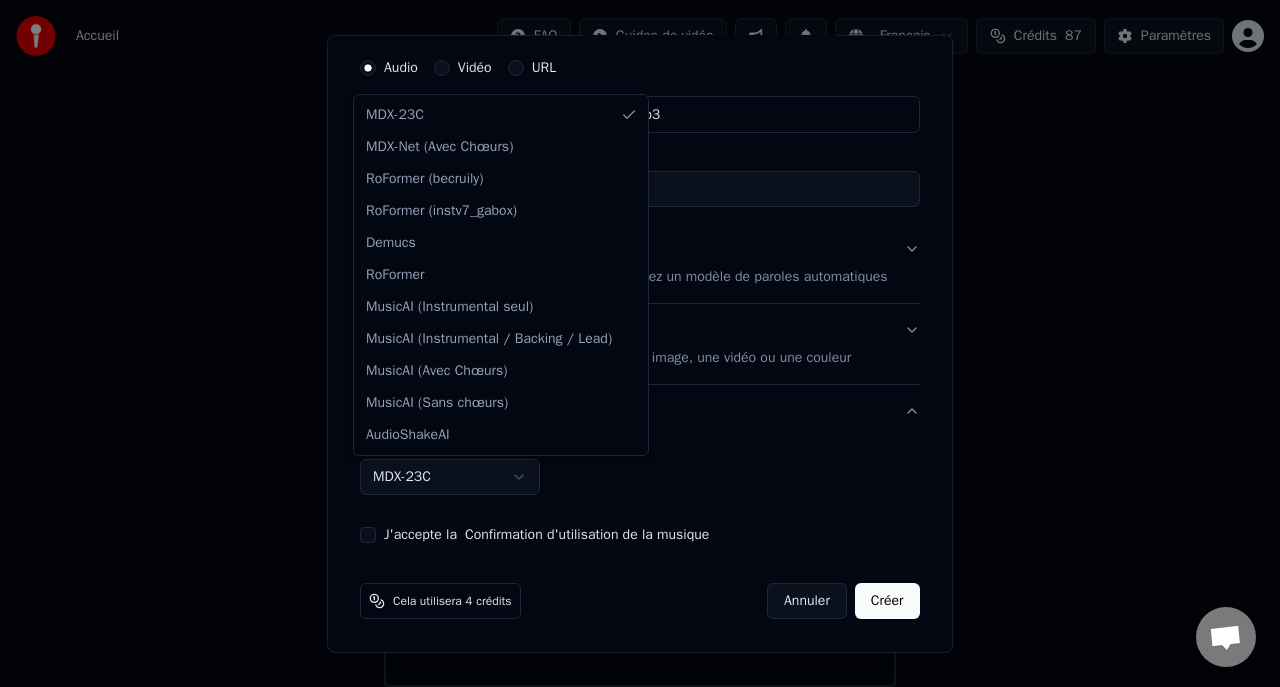select on "**********" 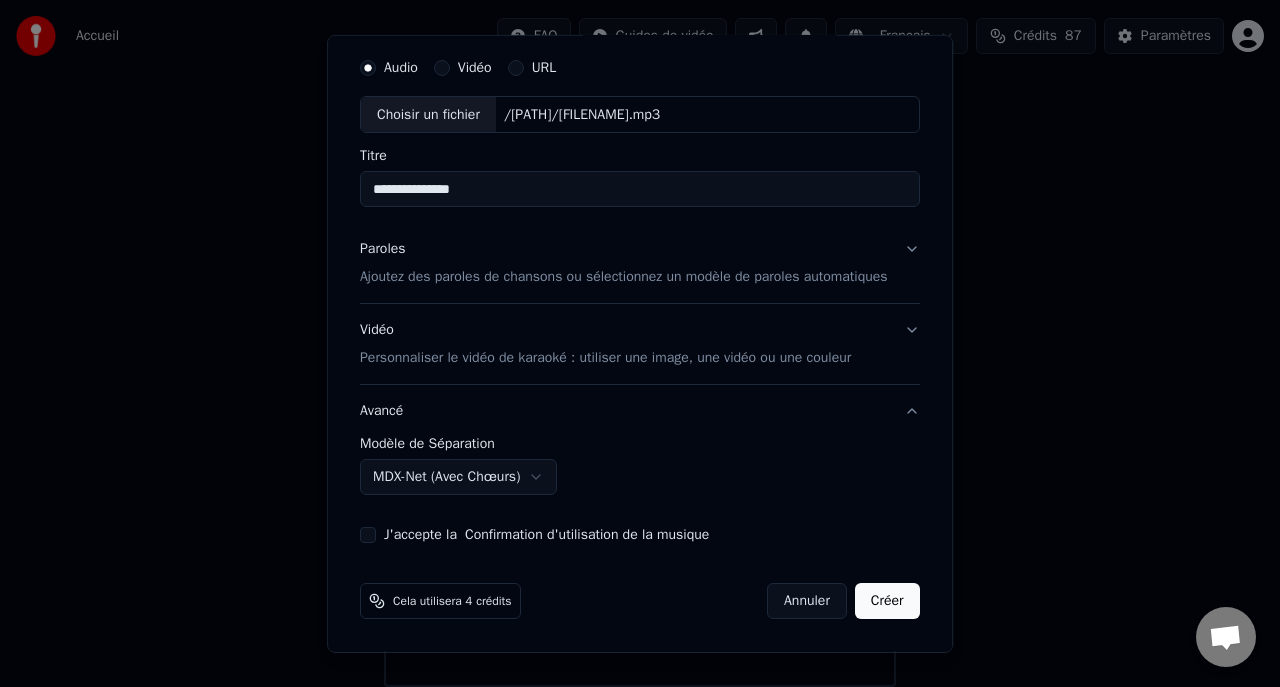 click on "J'accepte la   Confirmation d'utilisation de la musique" at bounding box center (368, 535) 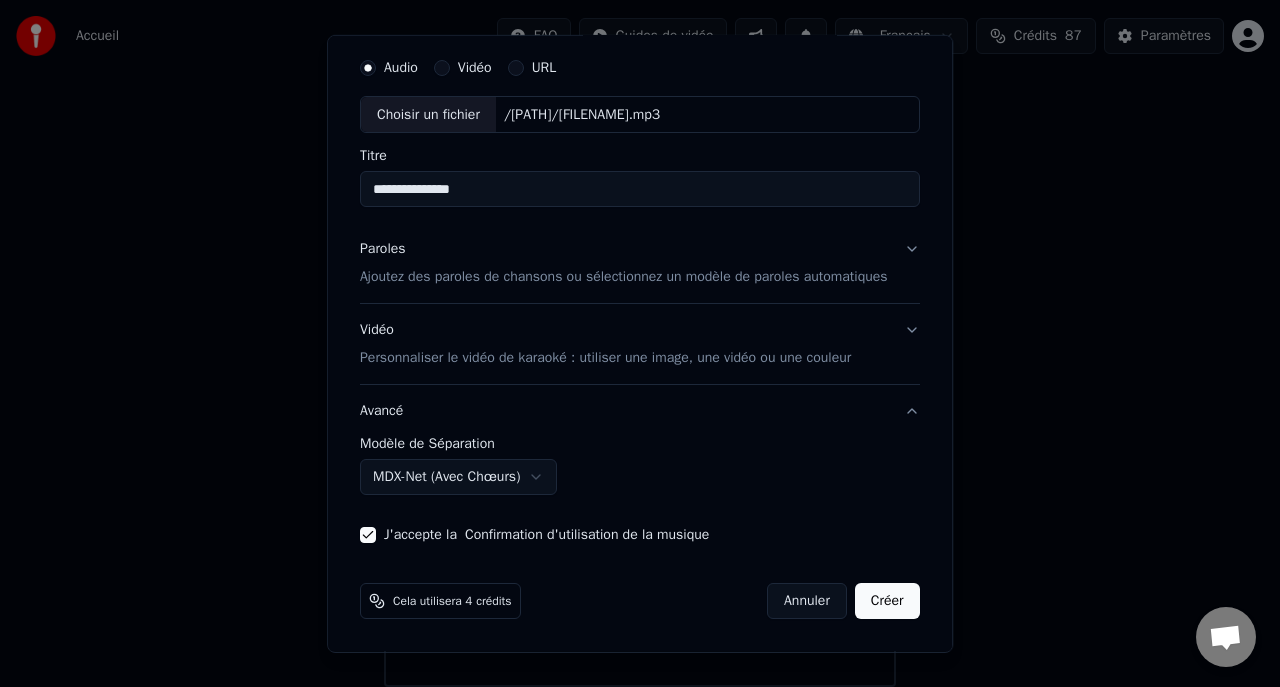 click on "Créer" at bounding box center [887, 601] 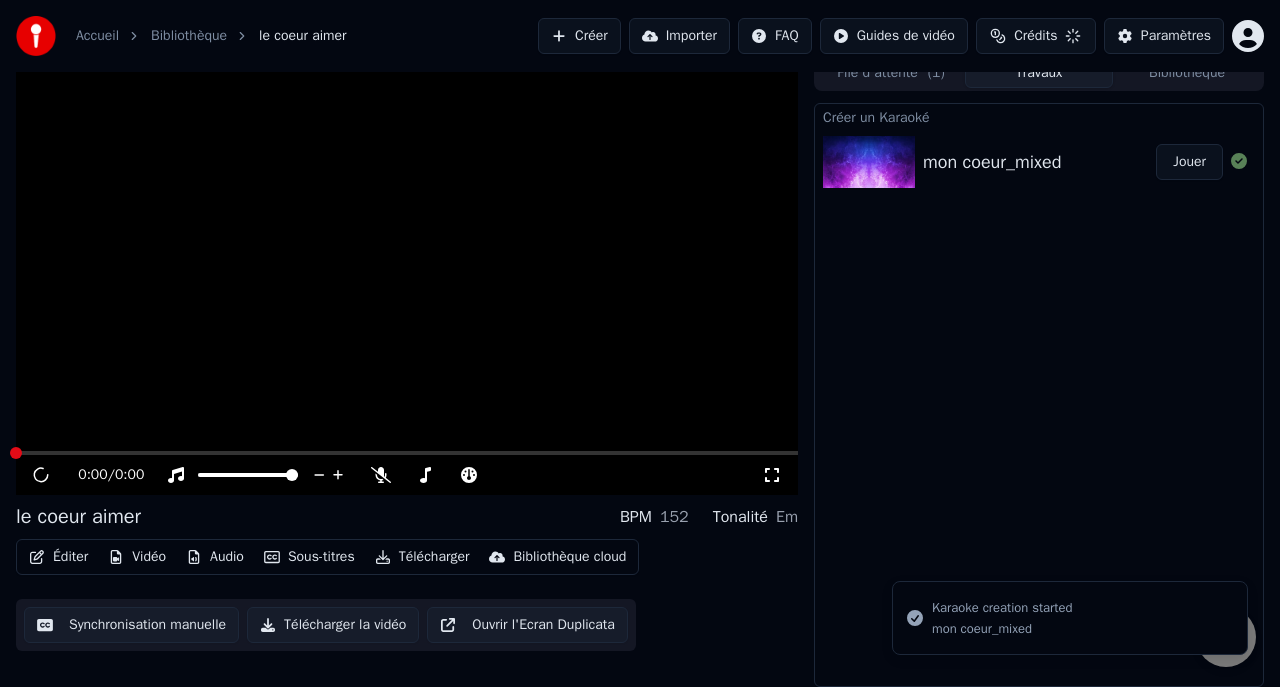 scroll, scrollTop: 17, scrollLeft: 0, axis: vertical 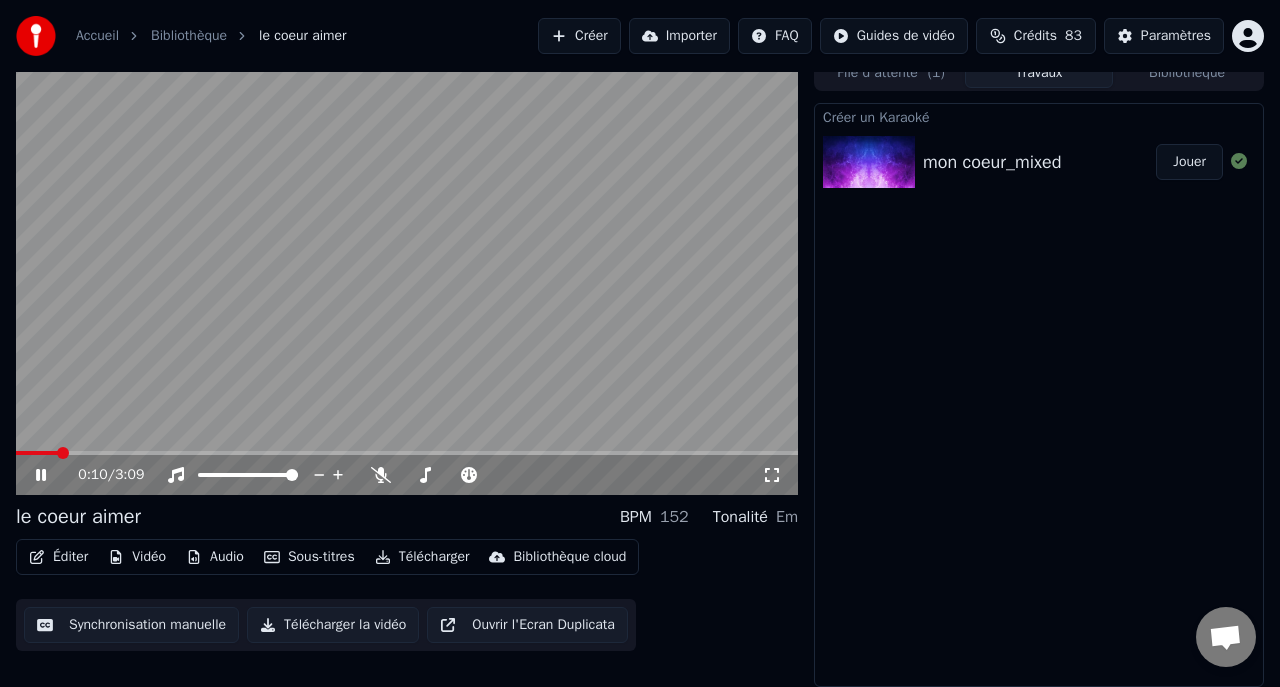 click on "0:10  /  3:09" at bounding box center (420, 475) 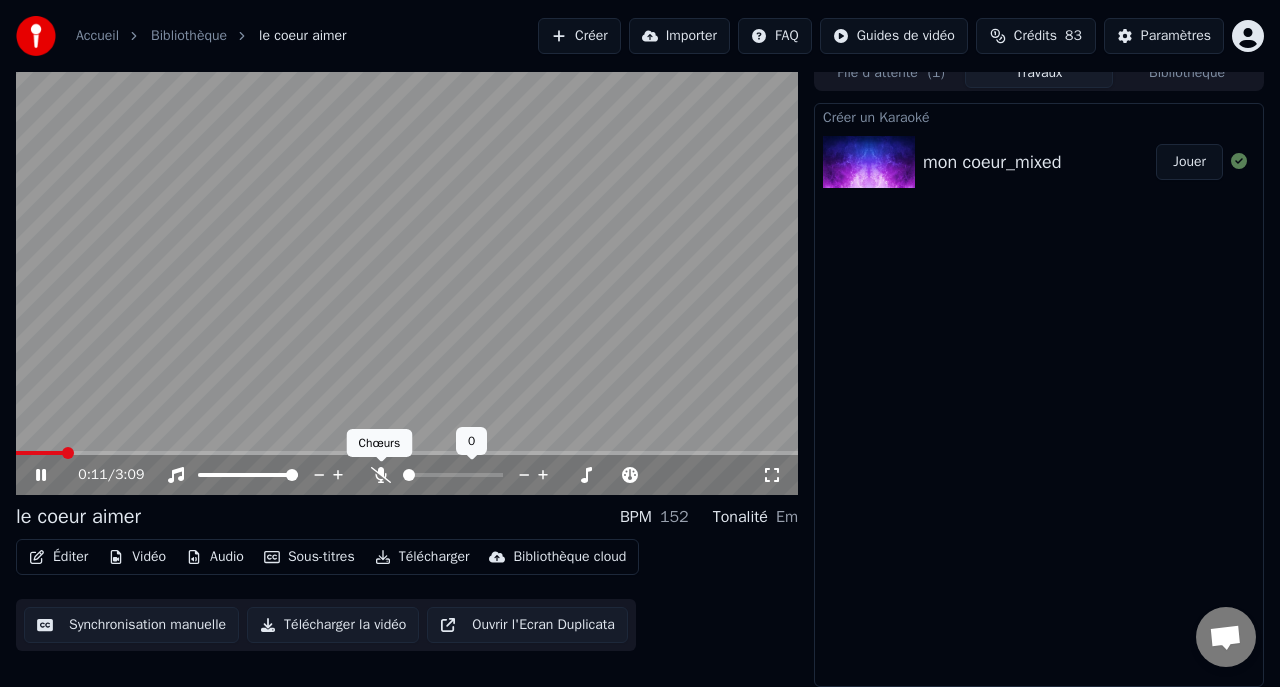 click 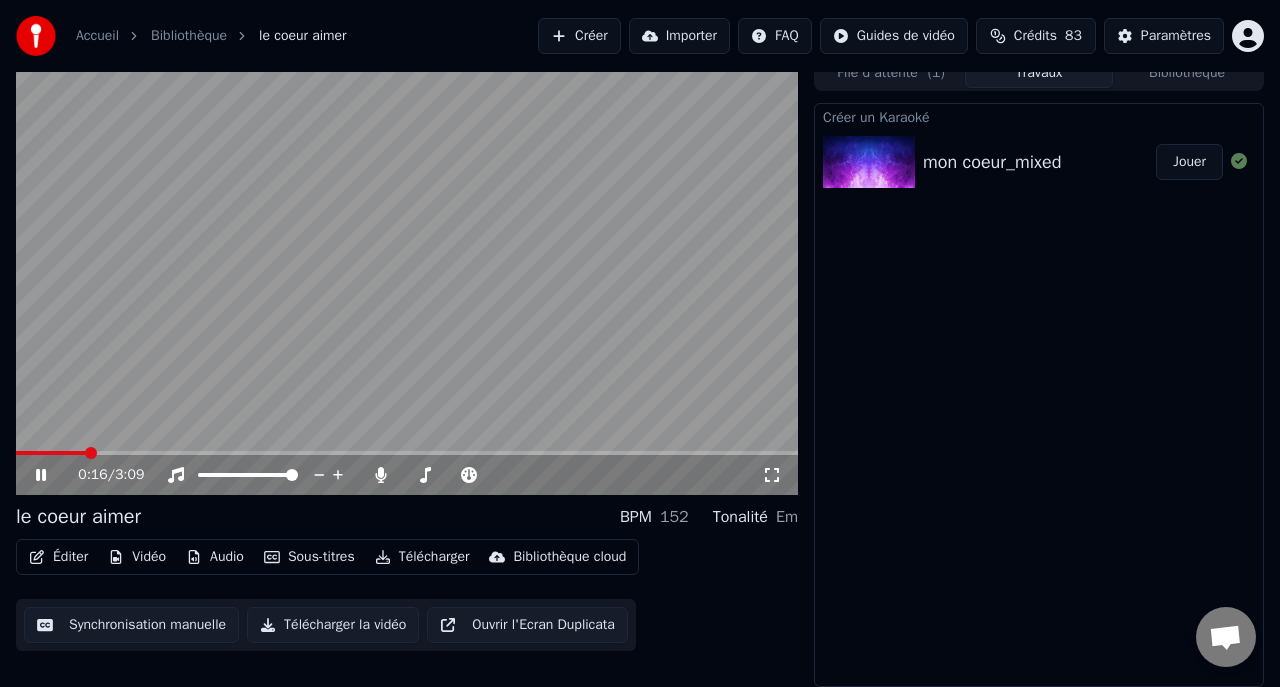 click 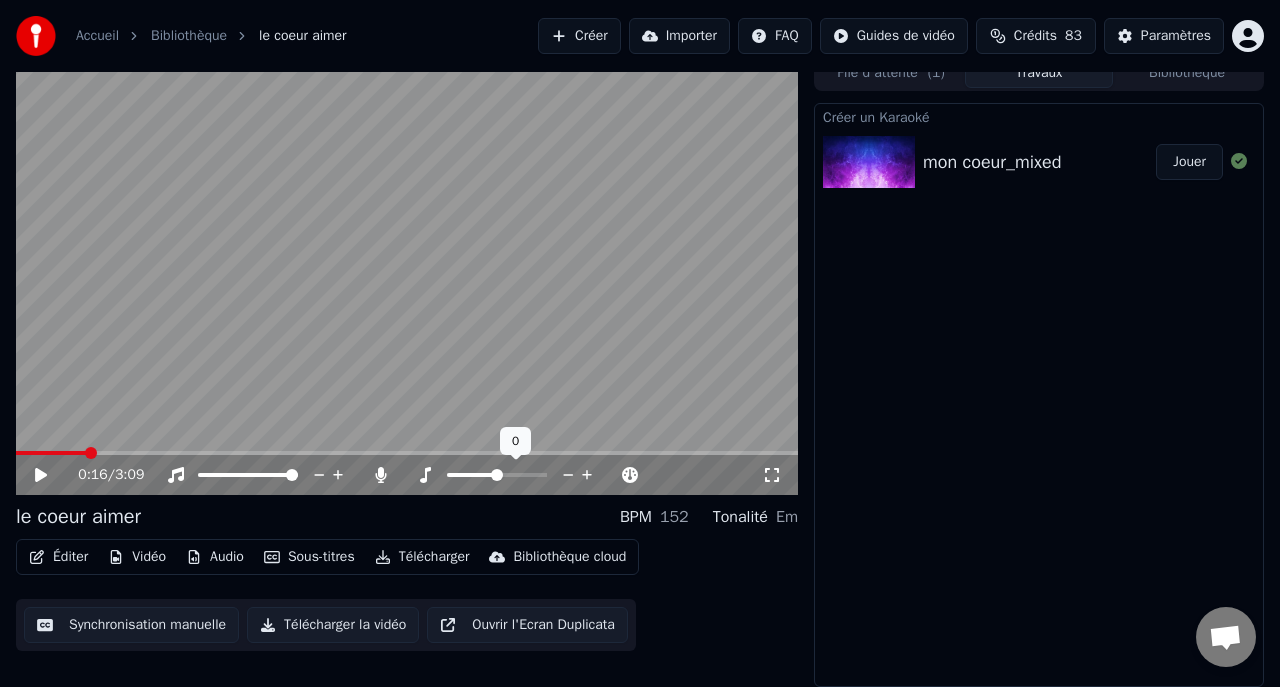 click 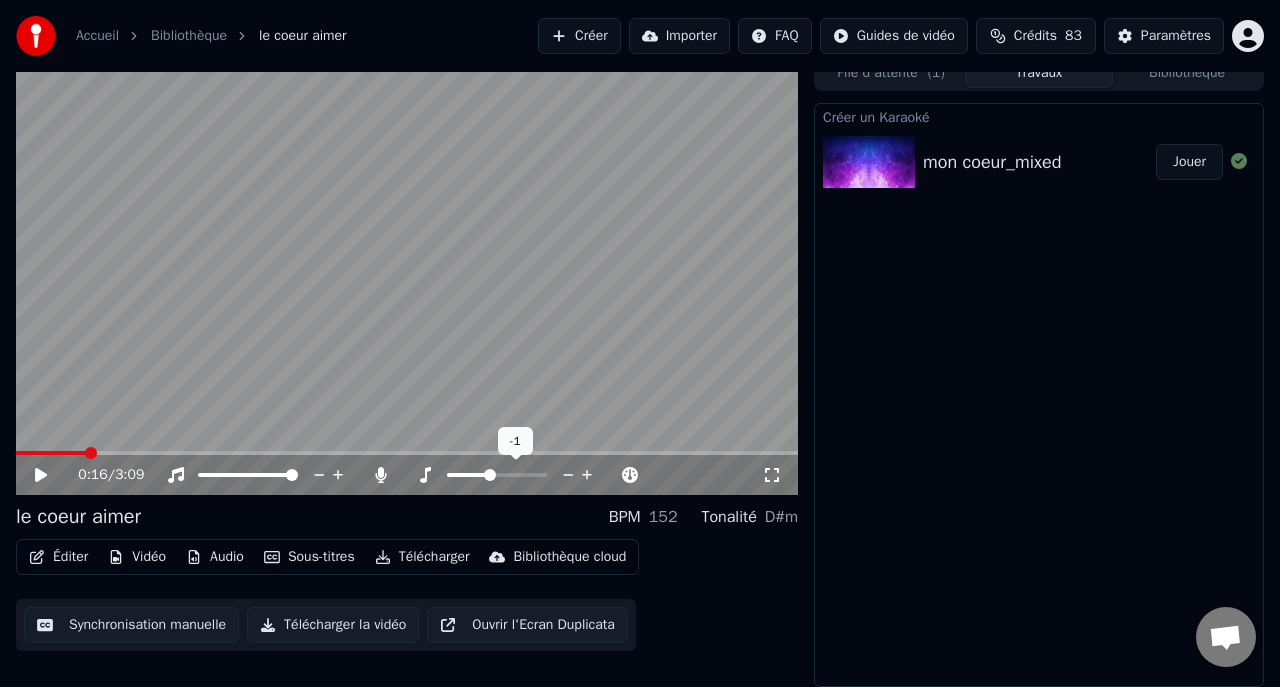 click 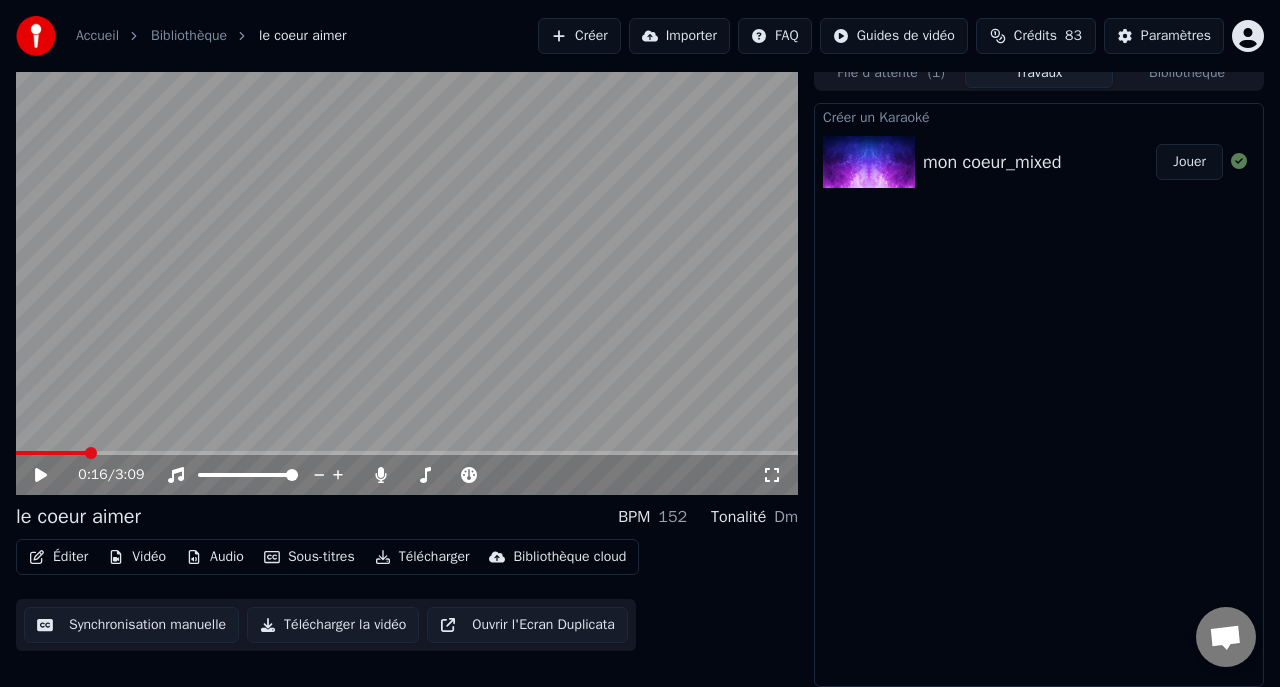 click 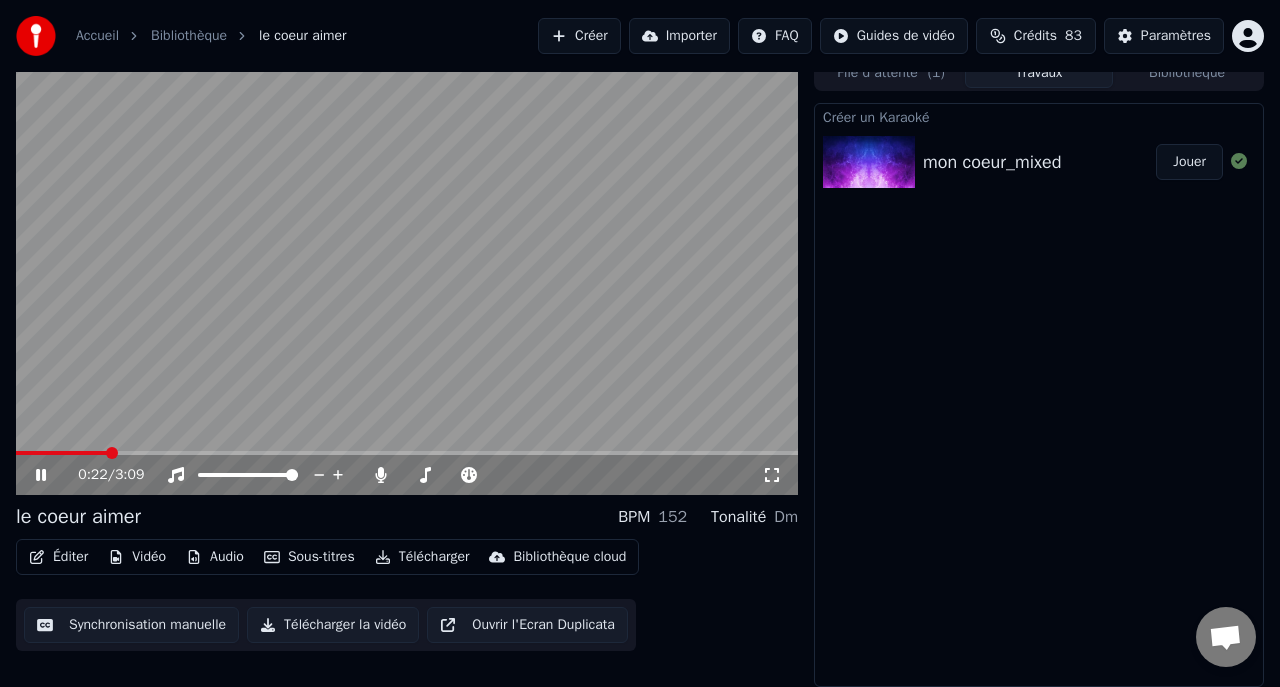 click 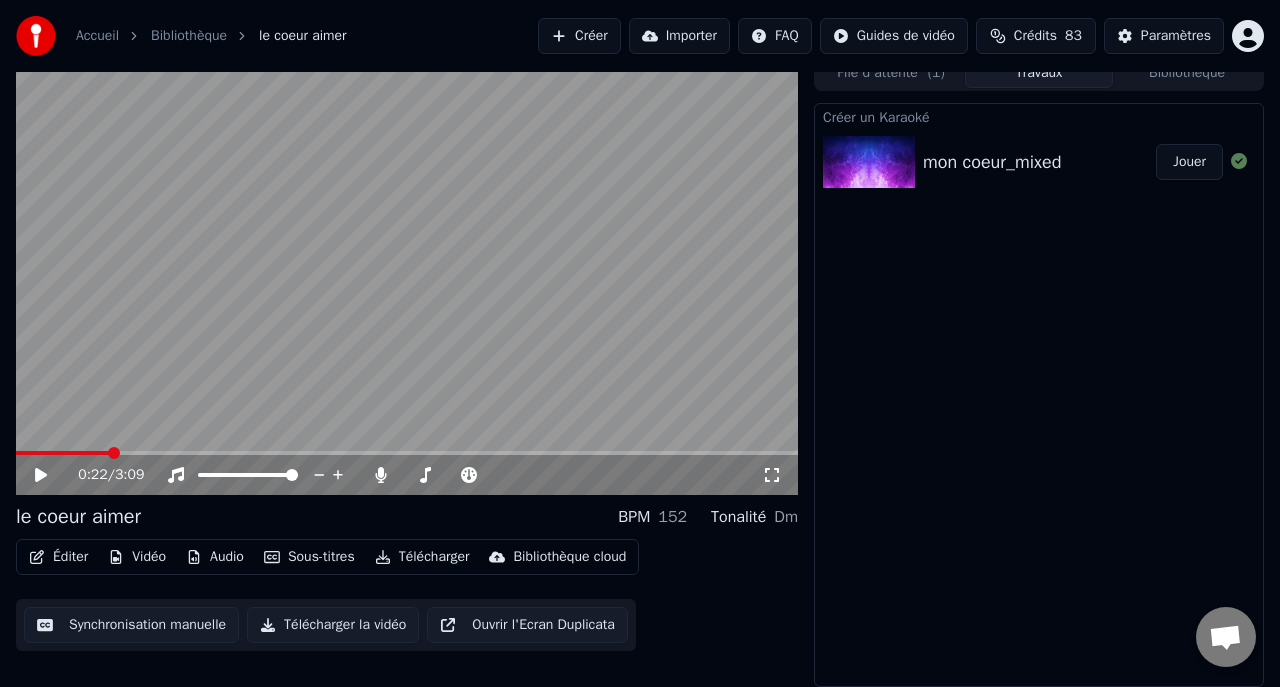 click 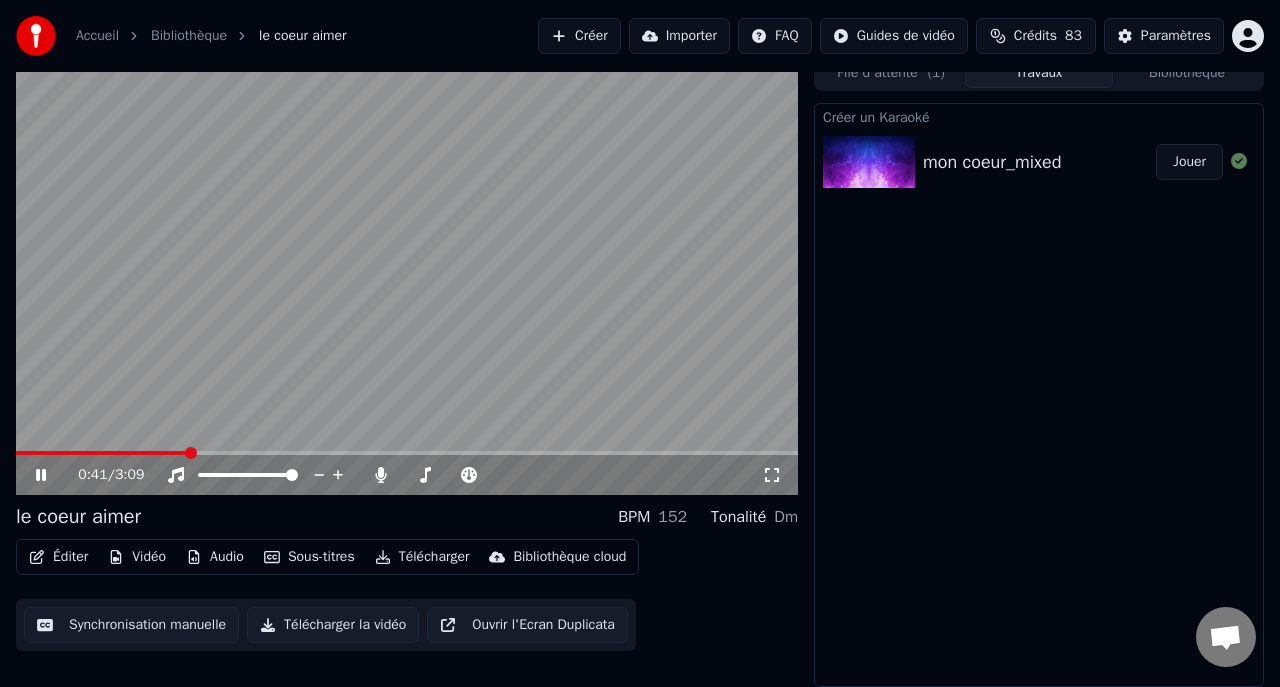 click on "0:41  /  3:09" at bounding box center [407, 475] 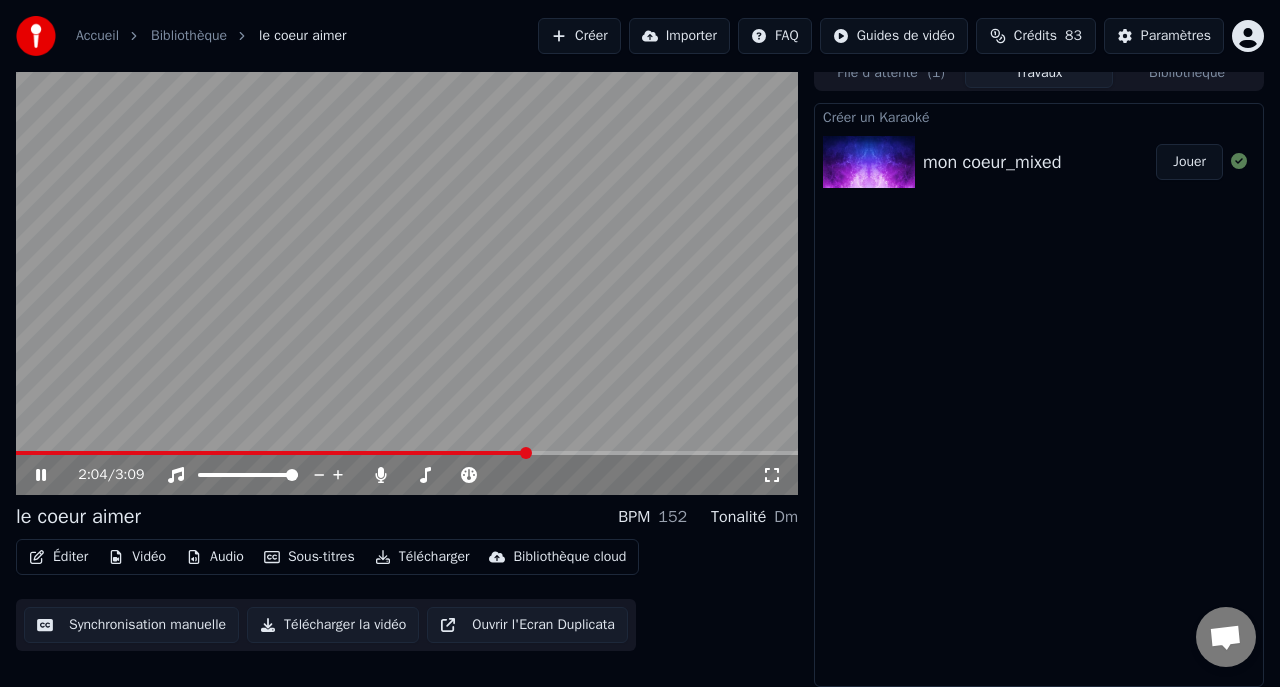 click at bounding box center (407, 453) 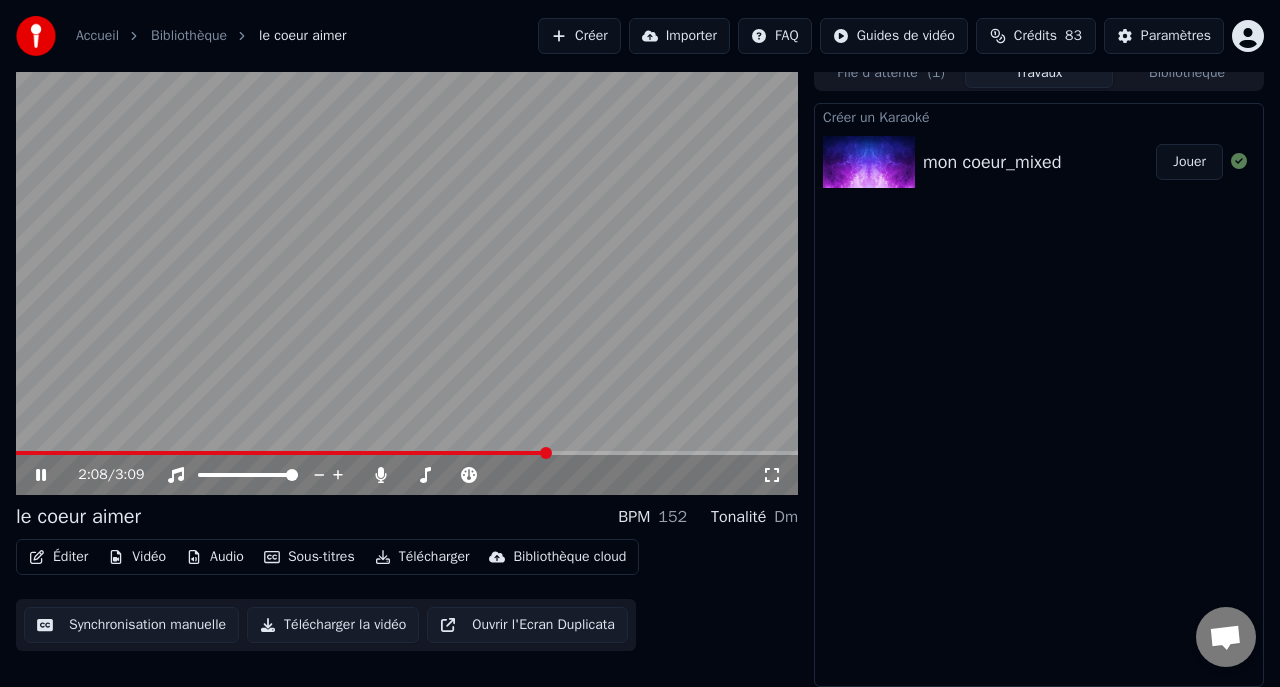 click at bounding box center [282, 453] 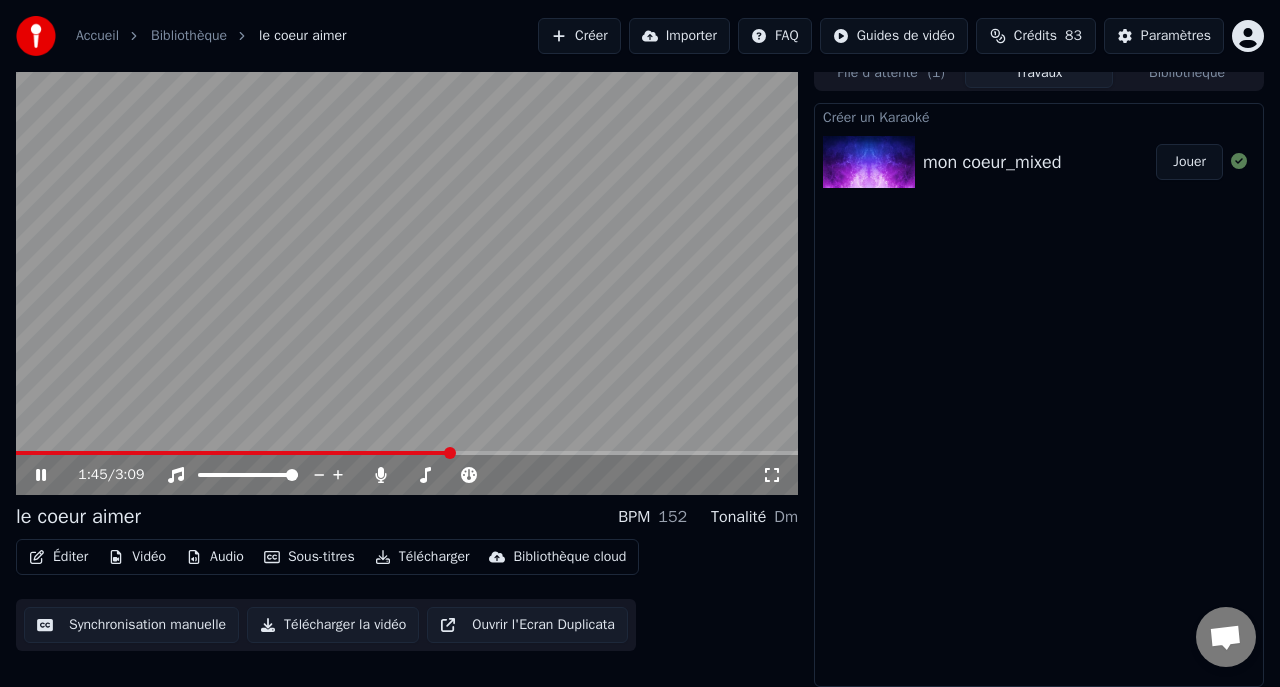 click at bounding box center (407, 453) 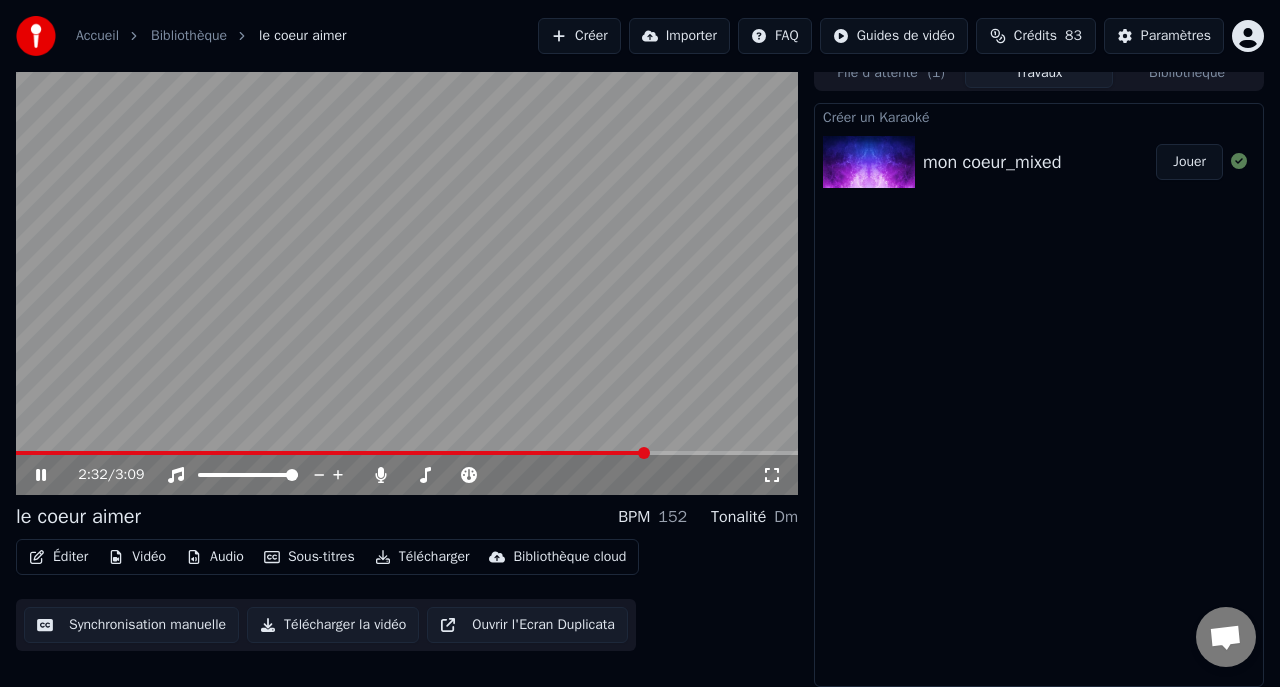 click 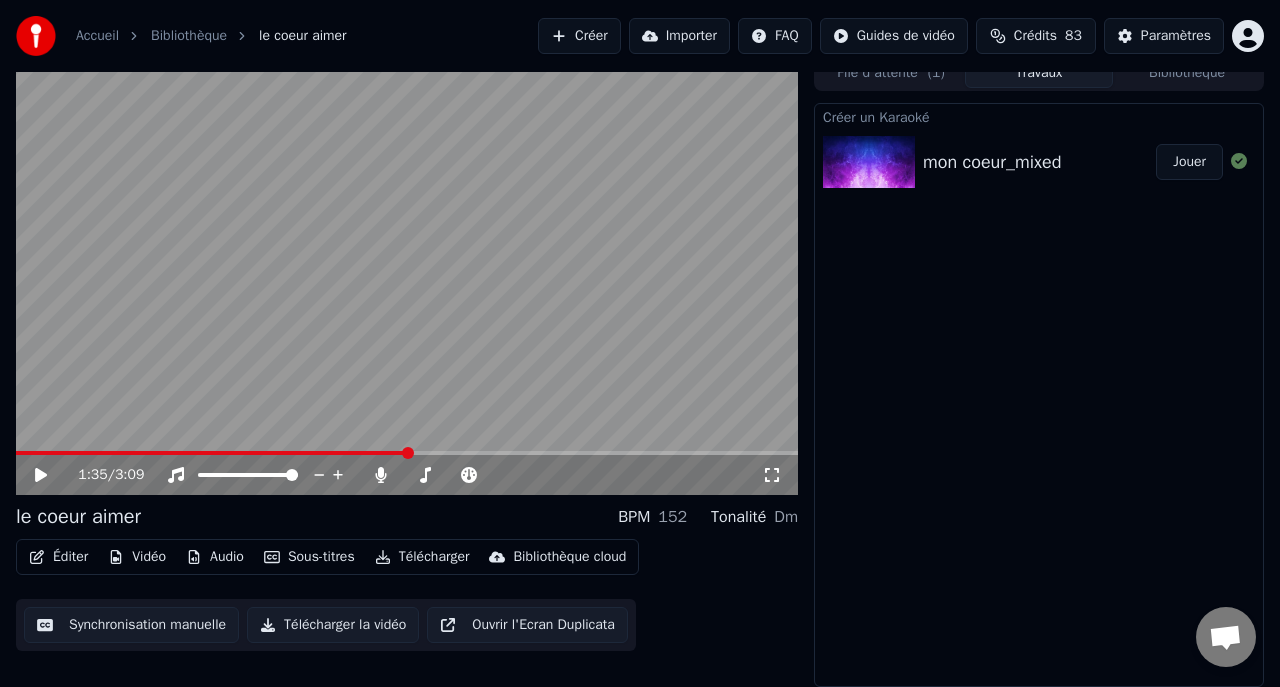 click at bounding box center [408, 453] 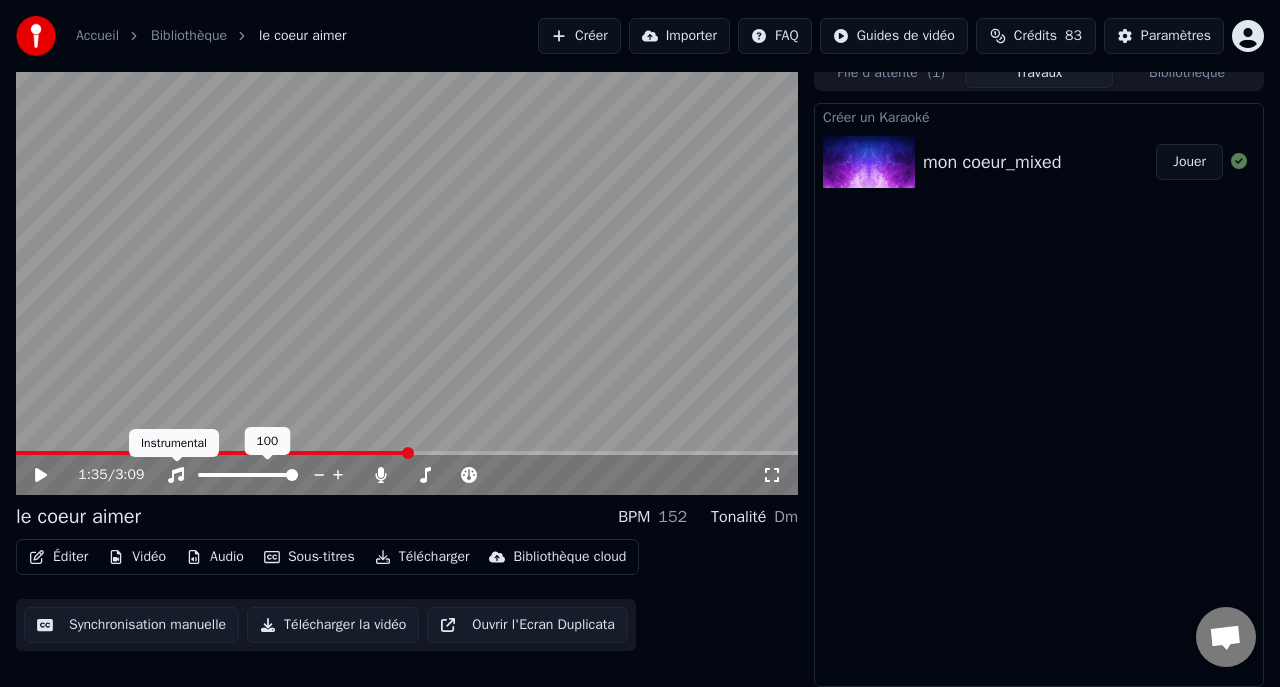 drag, startPoint x: 647, startPoint y: 453, endPoint x: 181, endPoint y: 476, distance: 466.56726 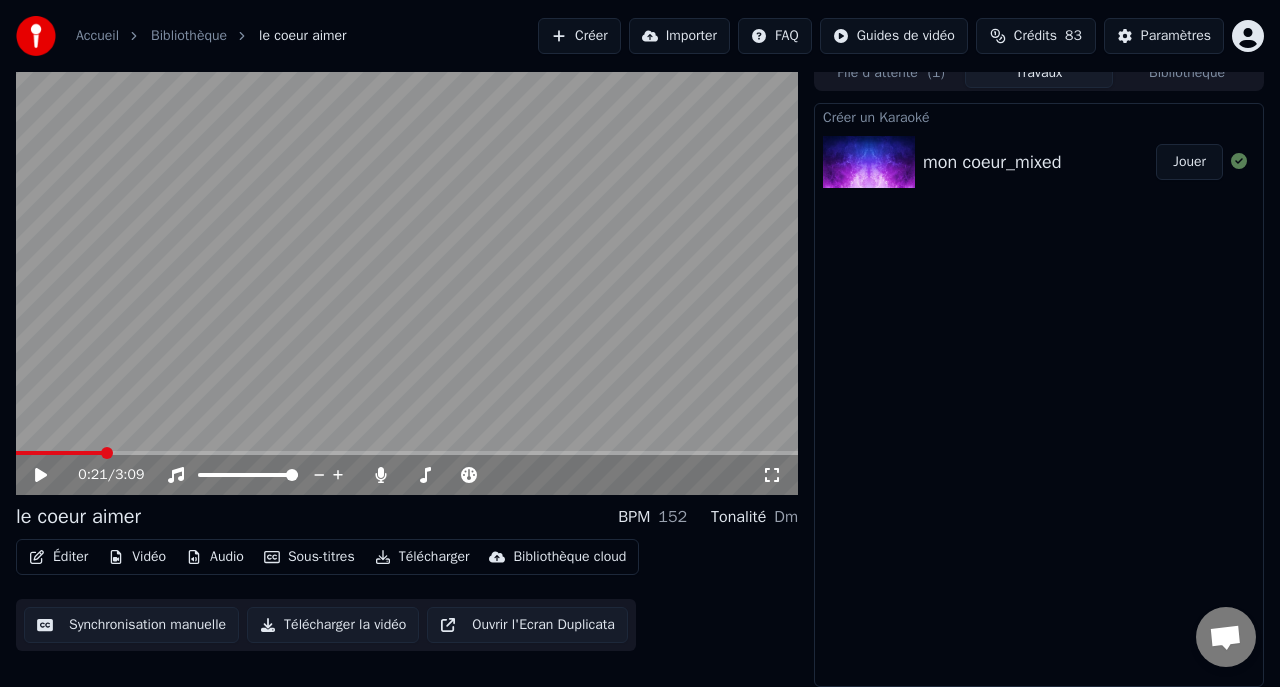 click at bounding box center (59, 453) 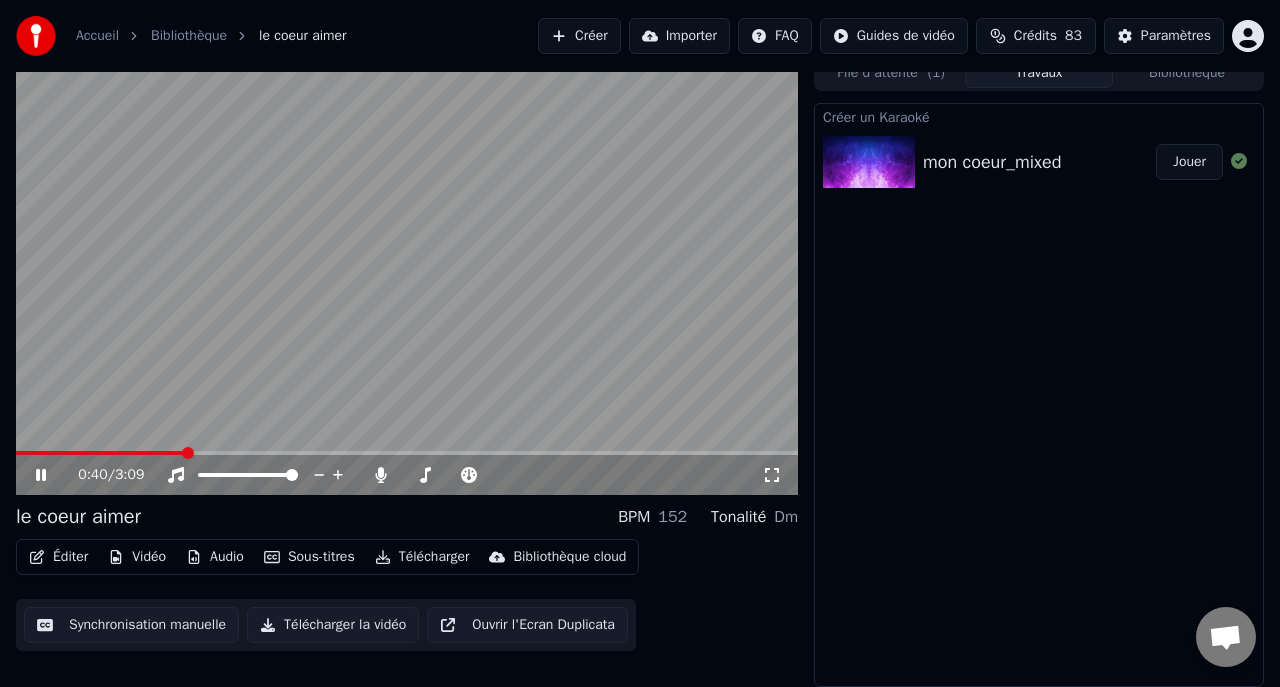click 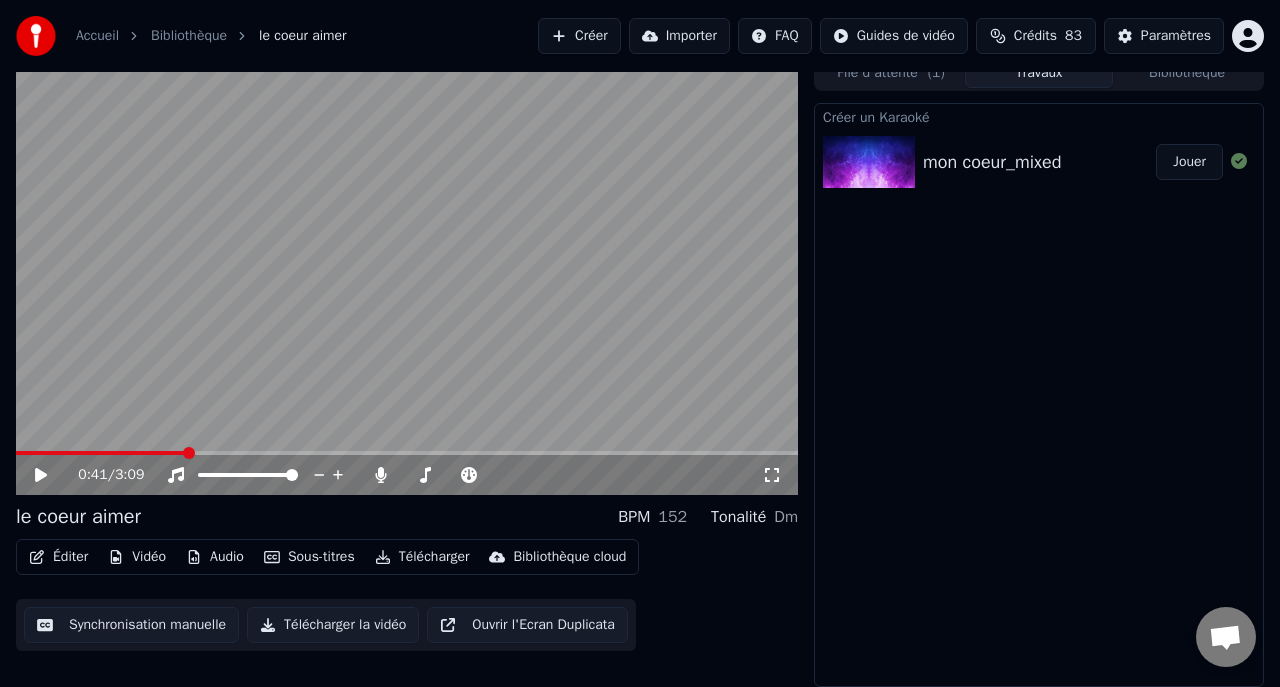 click 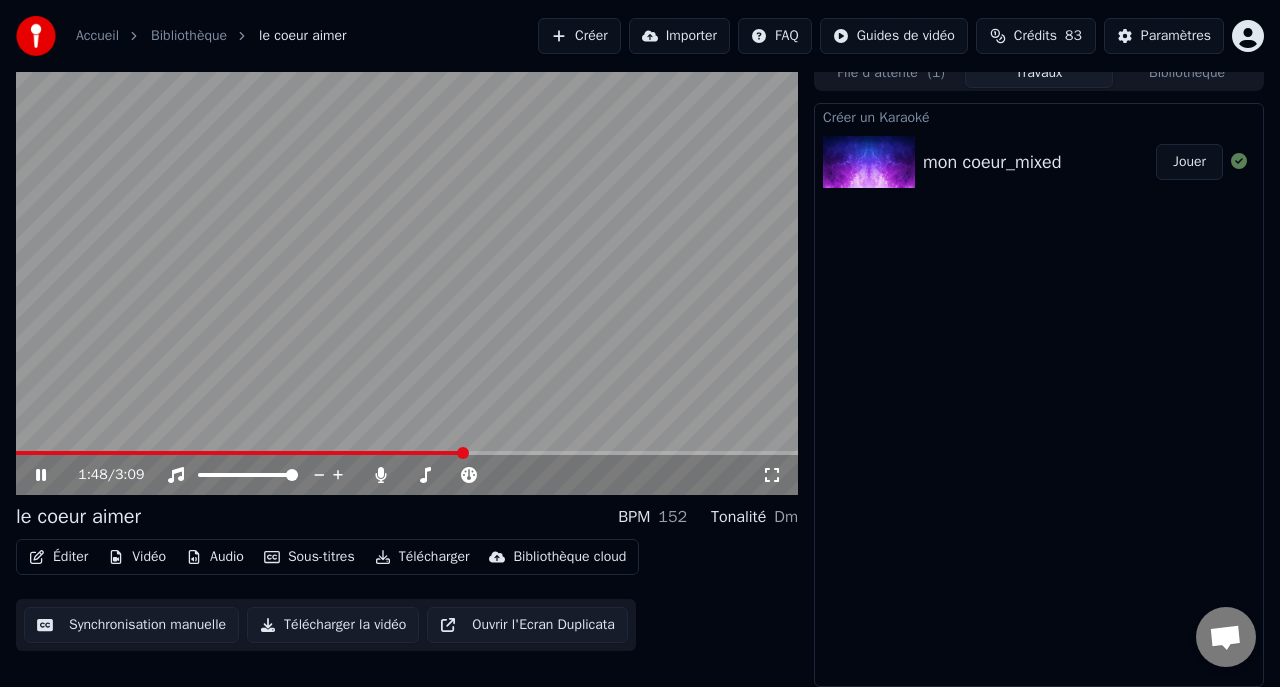 click 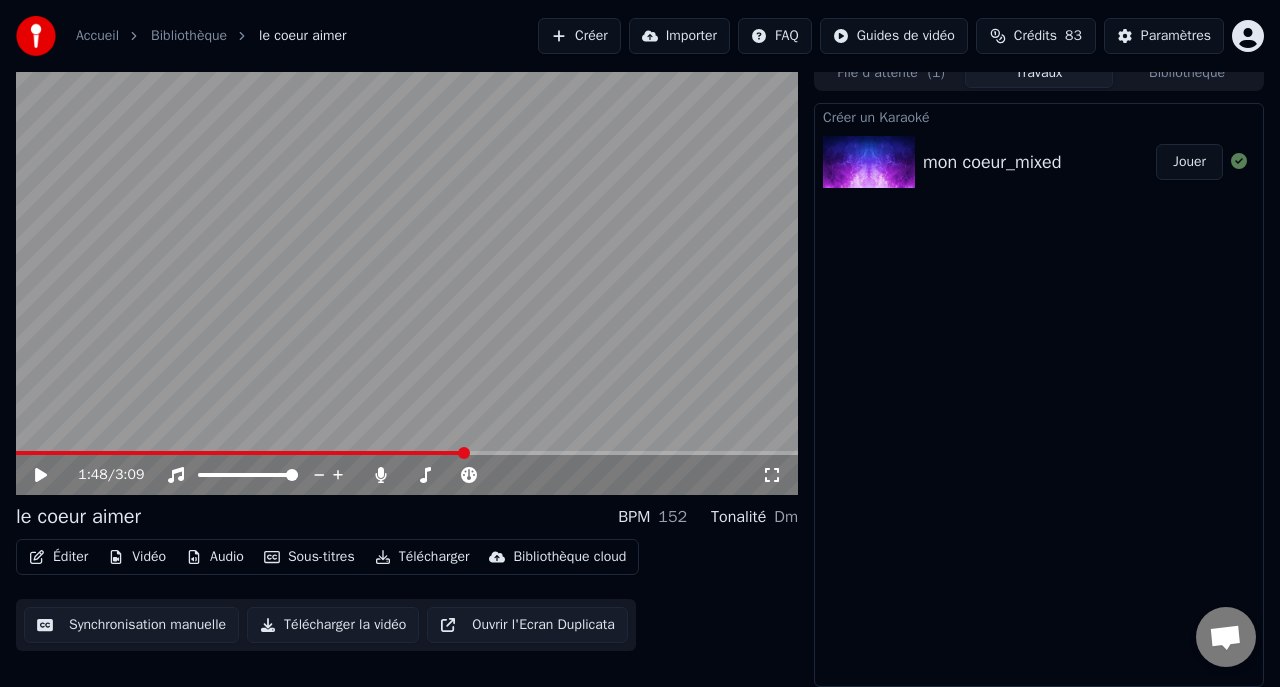 click 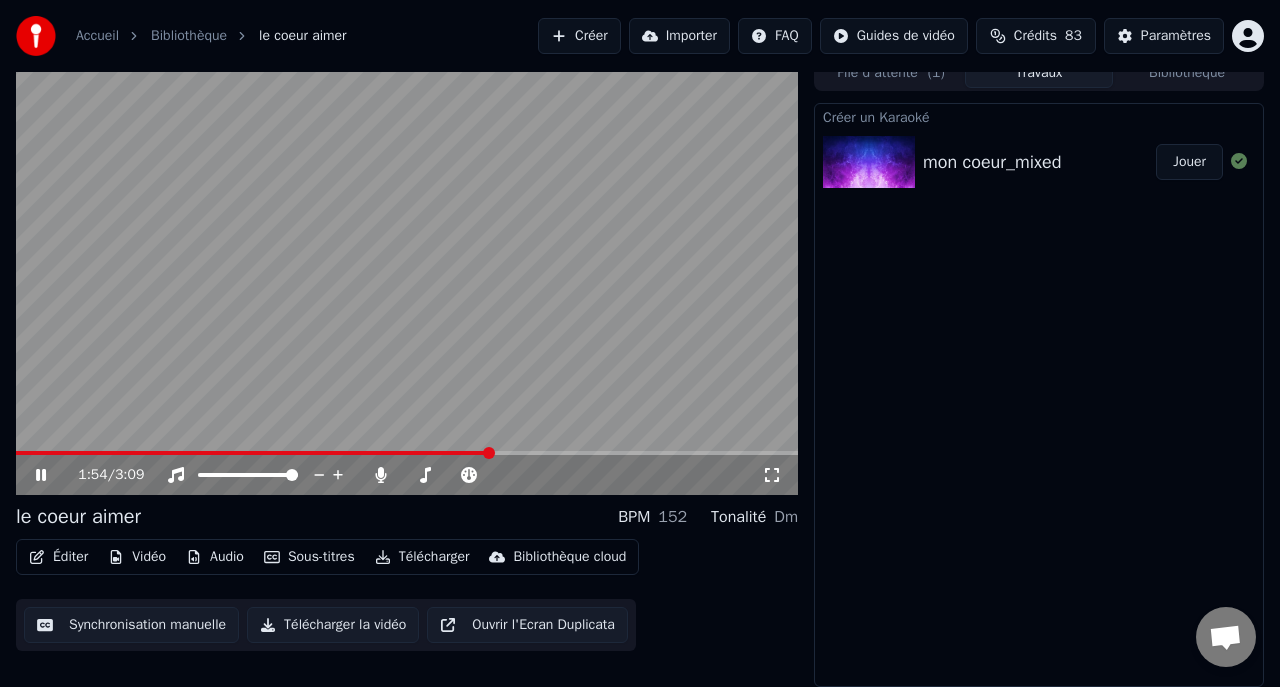 click 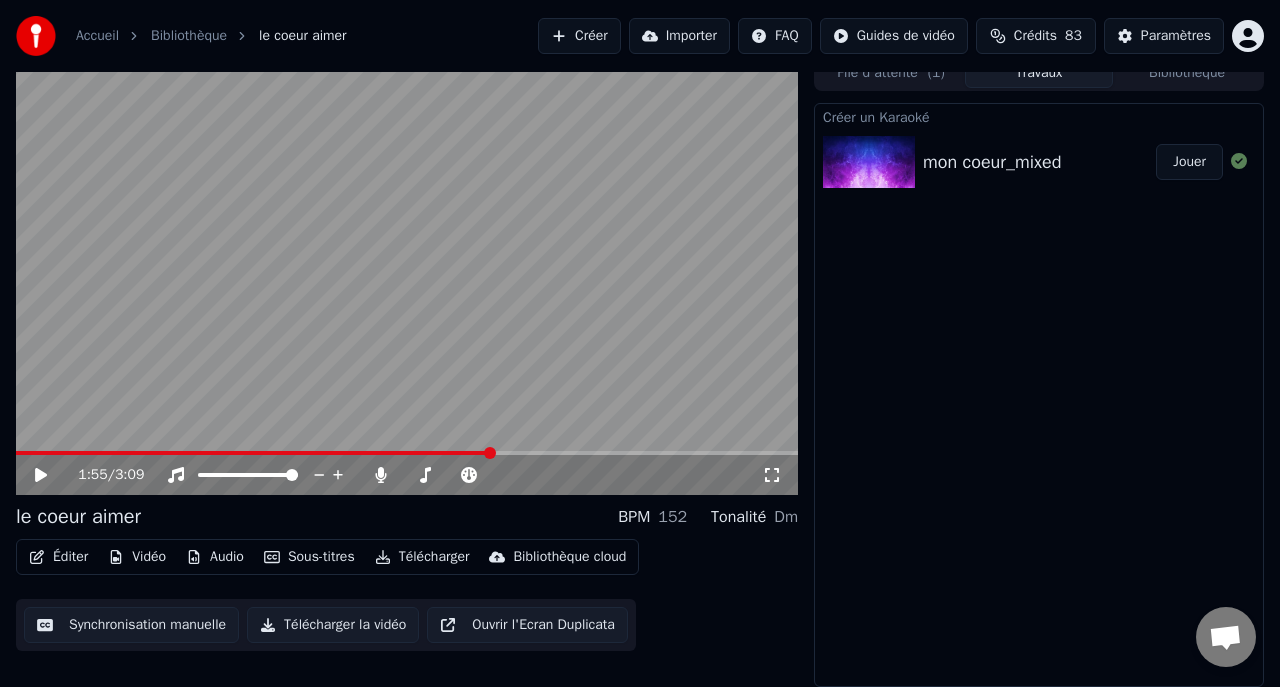 click at bounding box center [253, 453] 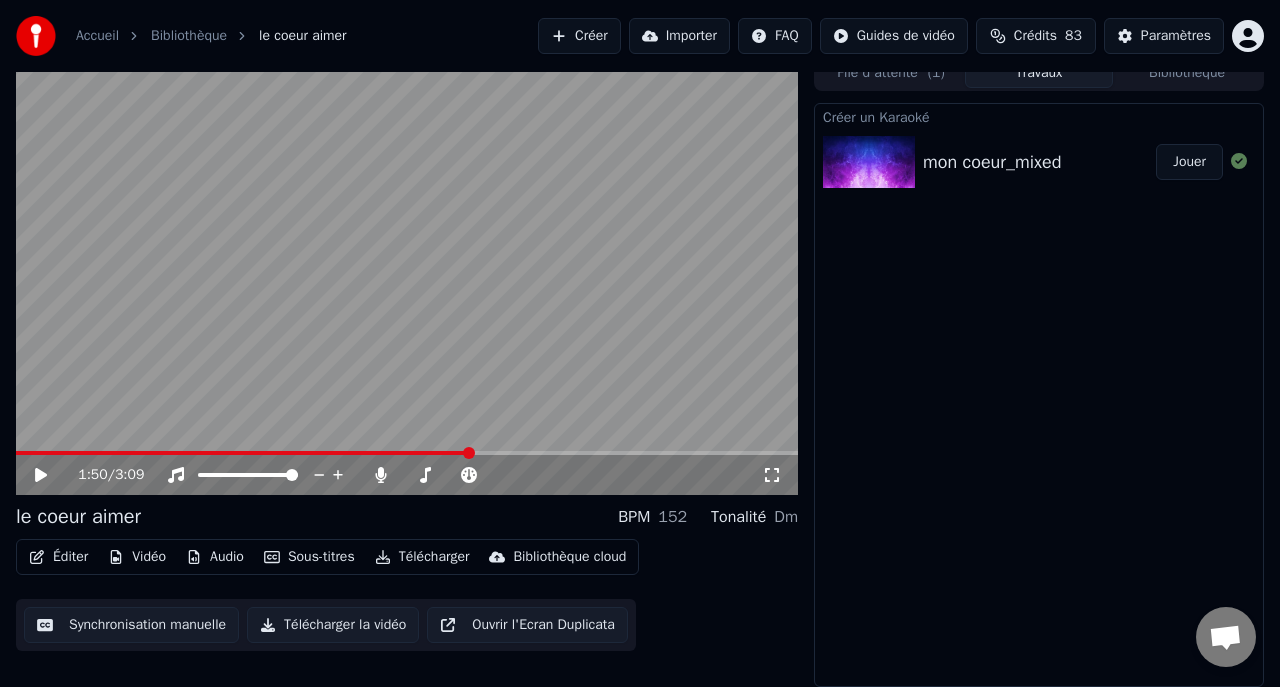 click 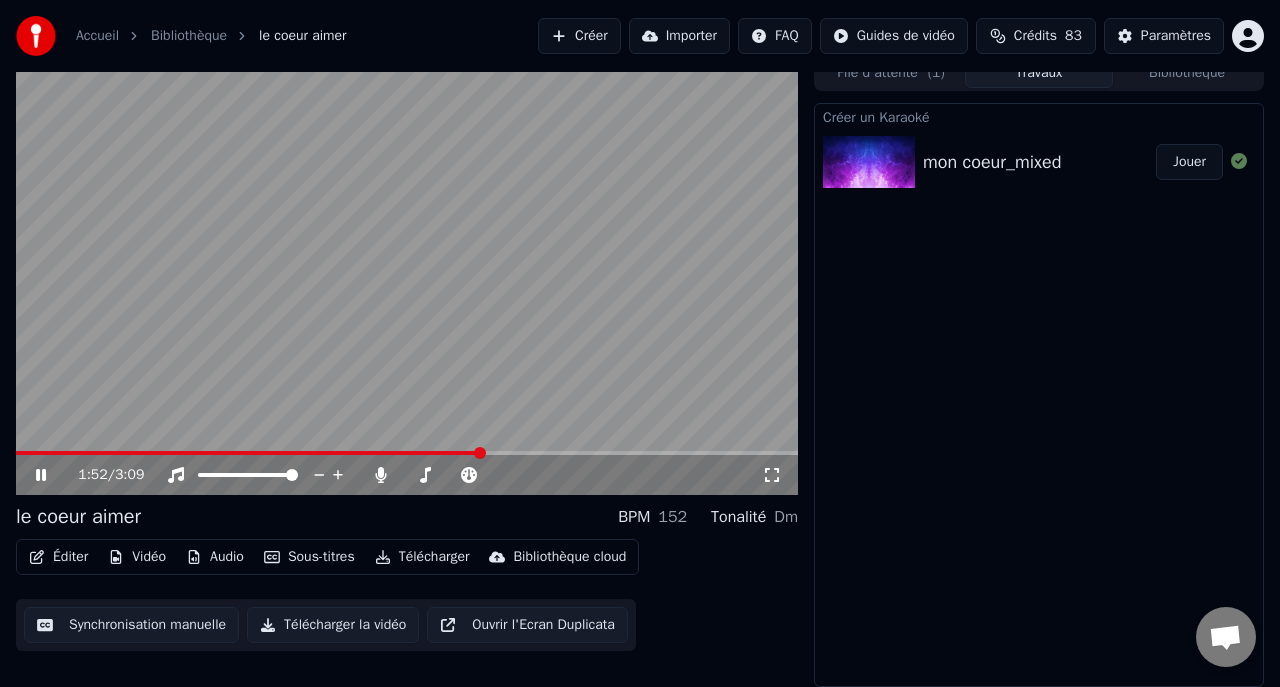 click 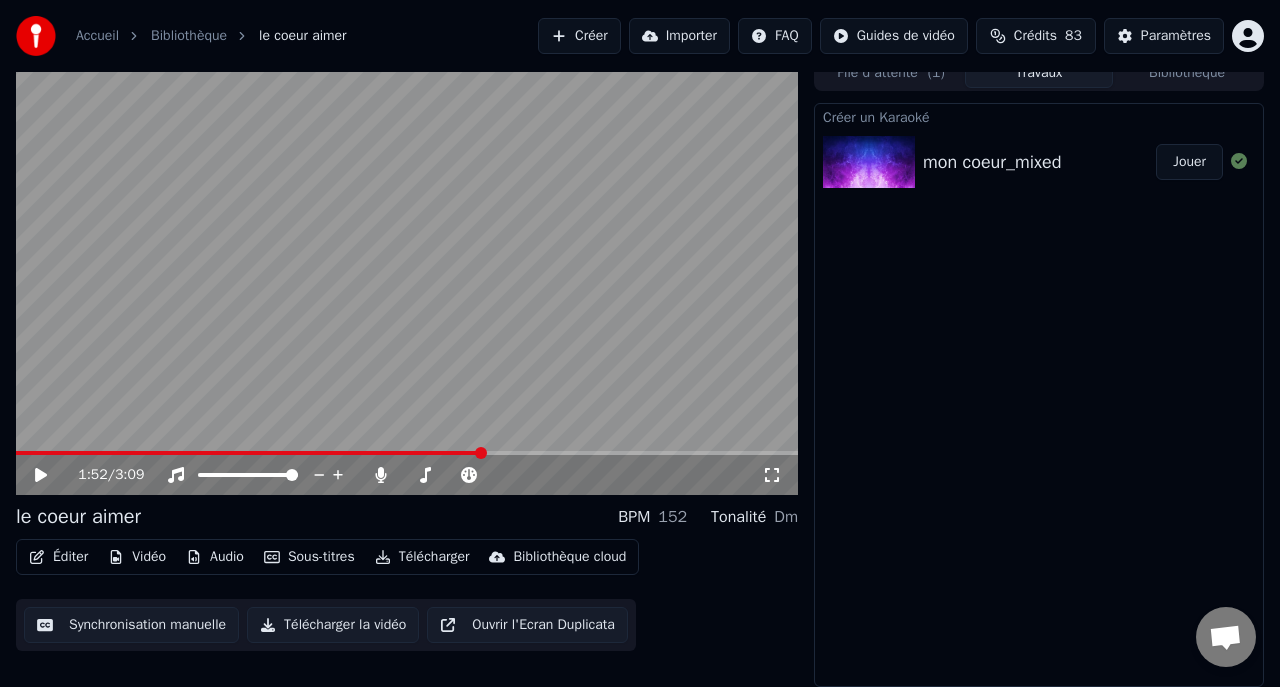click at bounding box center [407, 275] 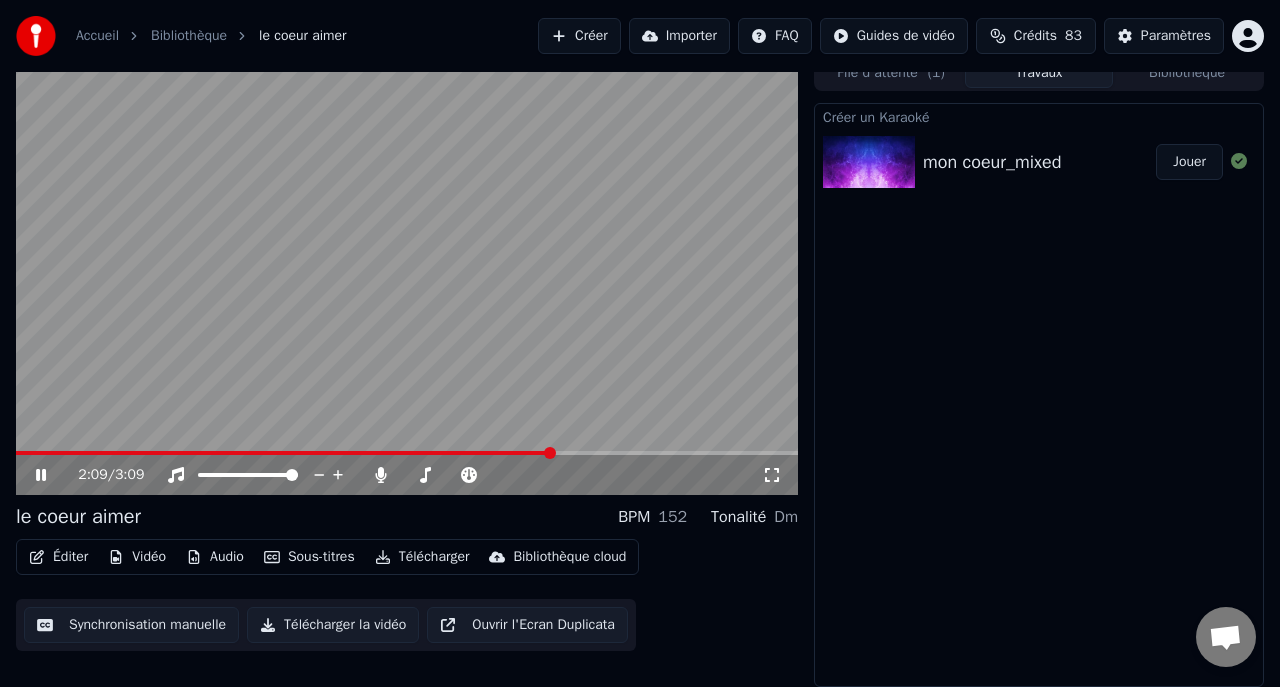 click 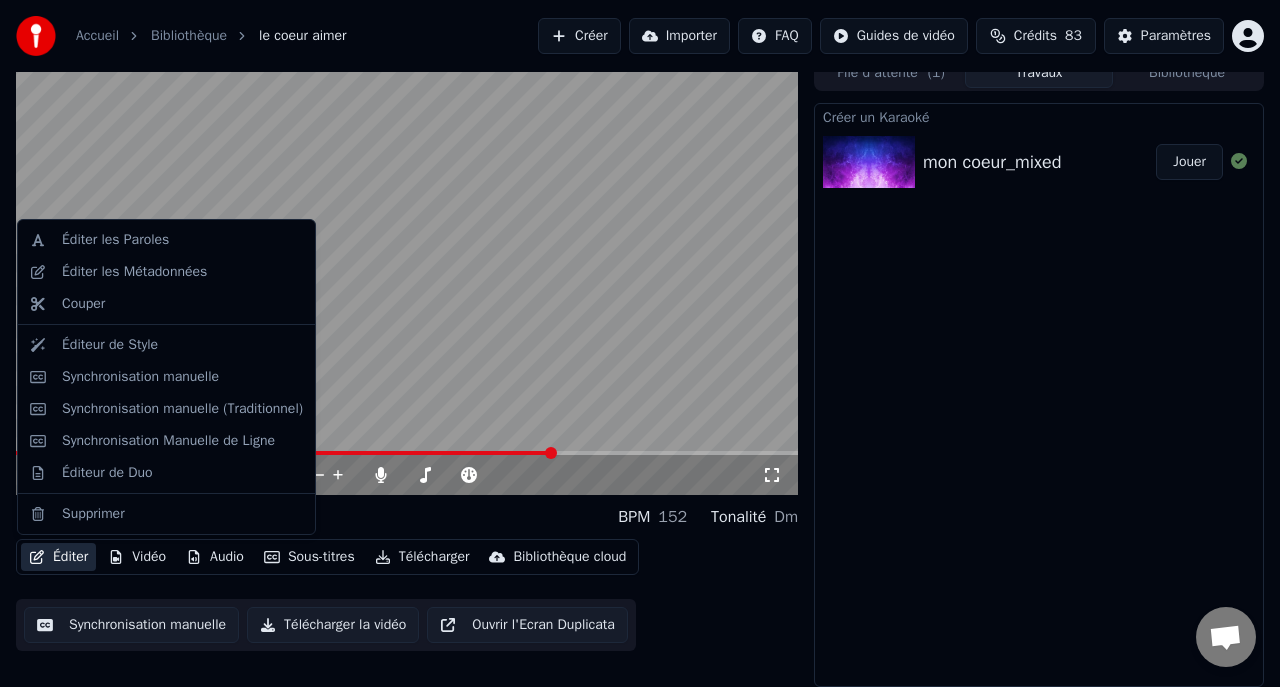click on "Éditer" at bounding box center [58, 557] 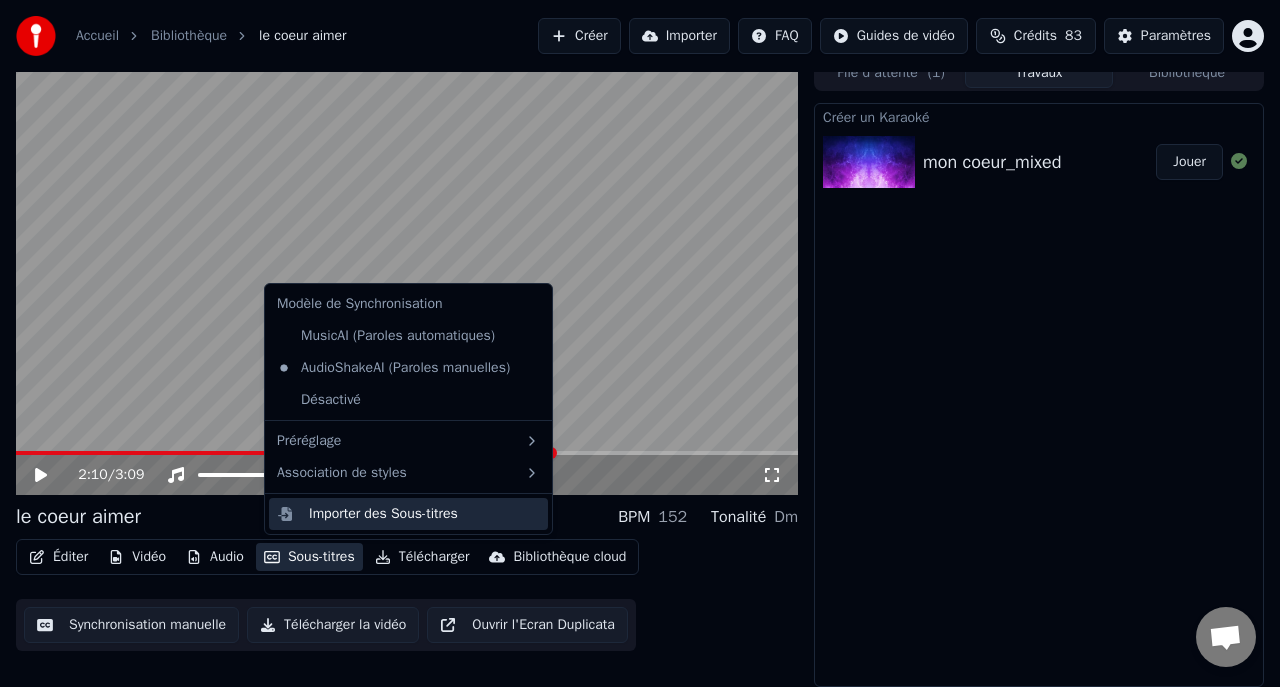 click on "Importer des Sous-titres" at bounding box center (383, 514) 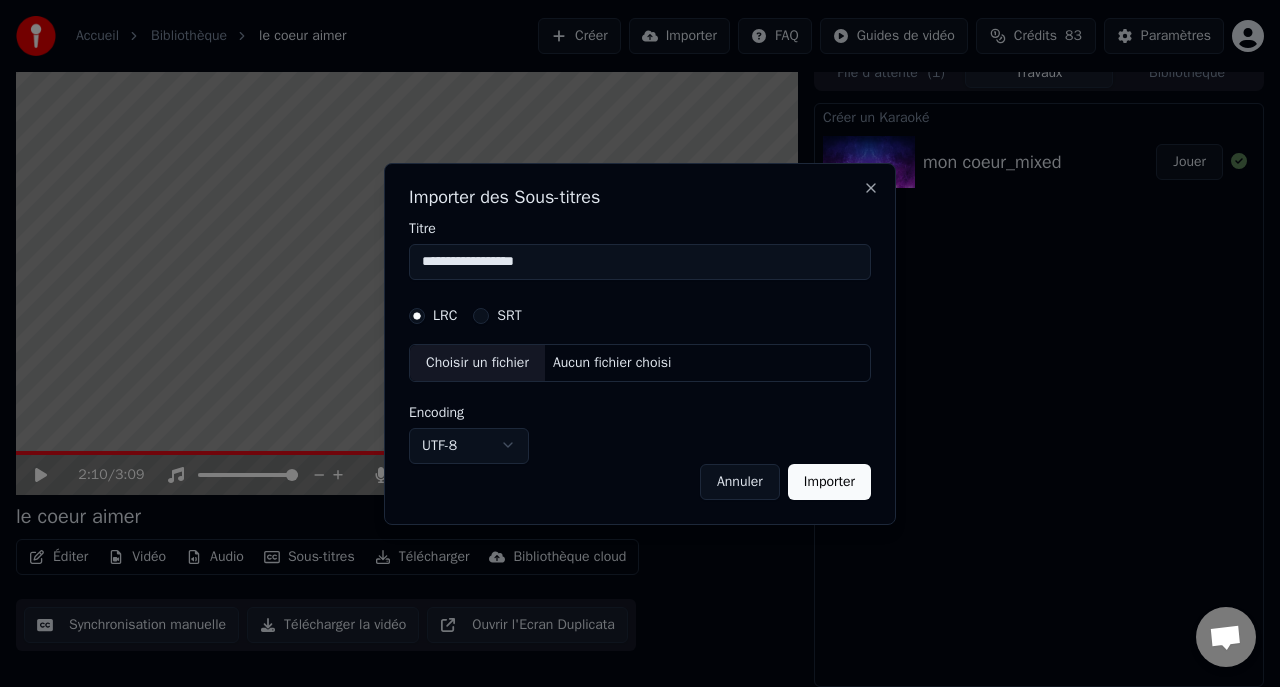 click on "Choisir un fichier Aucun fichier choisi" at bounding box center [640, 363] 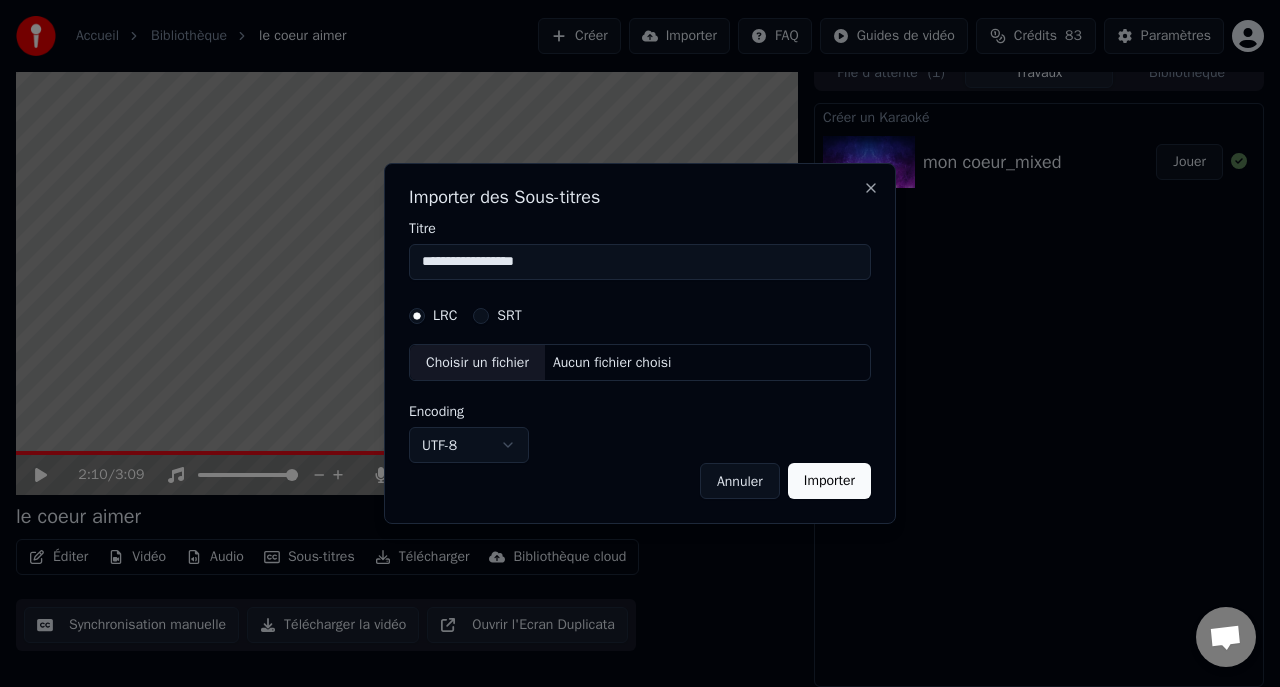 click on "Annuler" at bounding box center [740, 481] 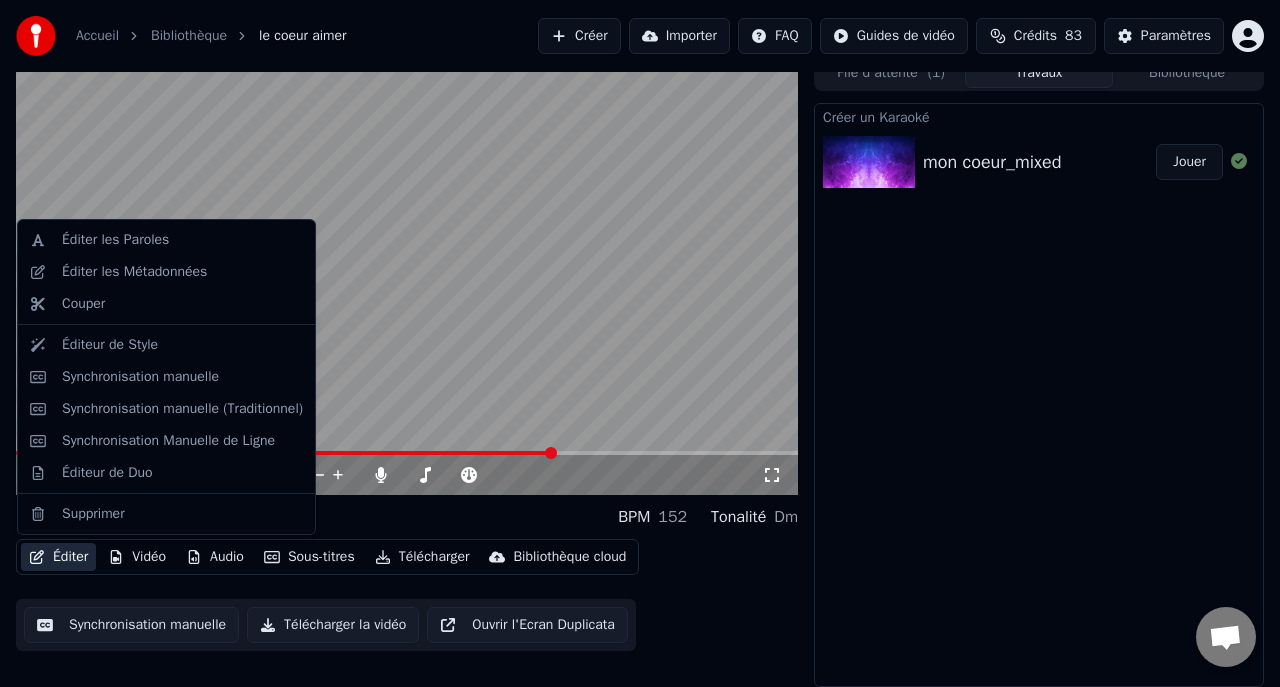 click on "Éditer" at bounding box center [58, 557] 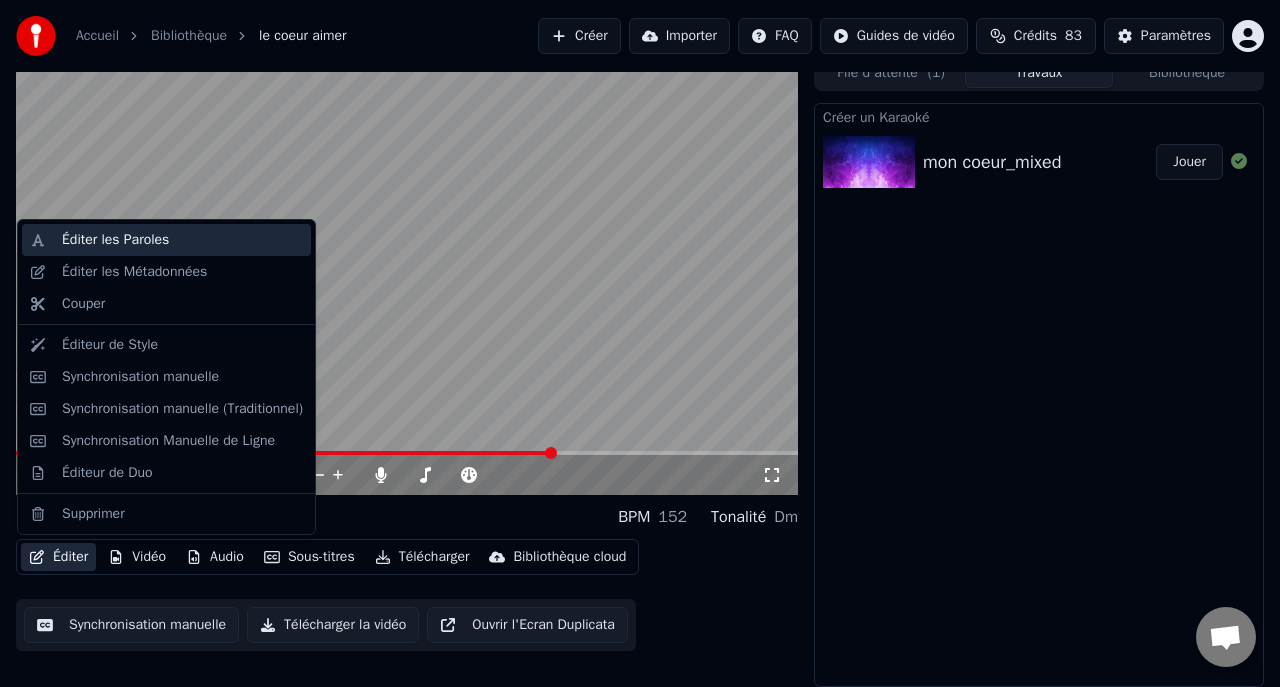 click on "Éditer les Paroles" at bounding box center (115, 240) 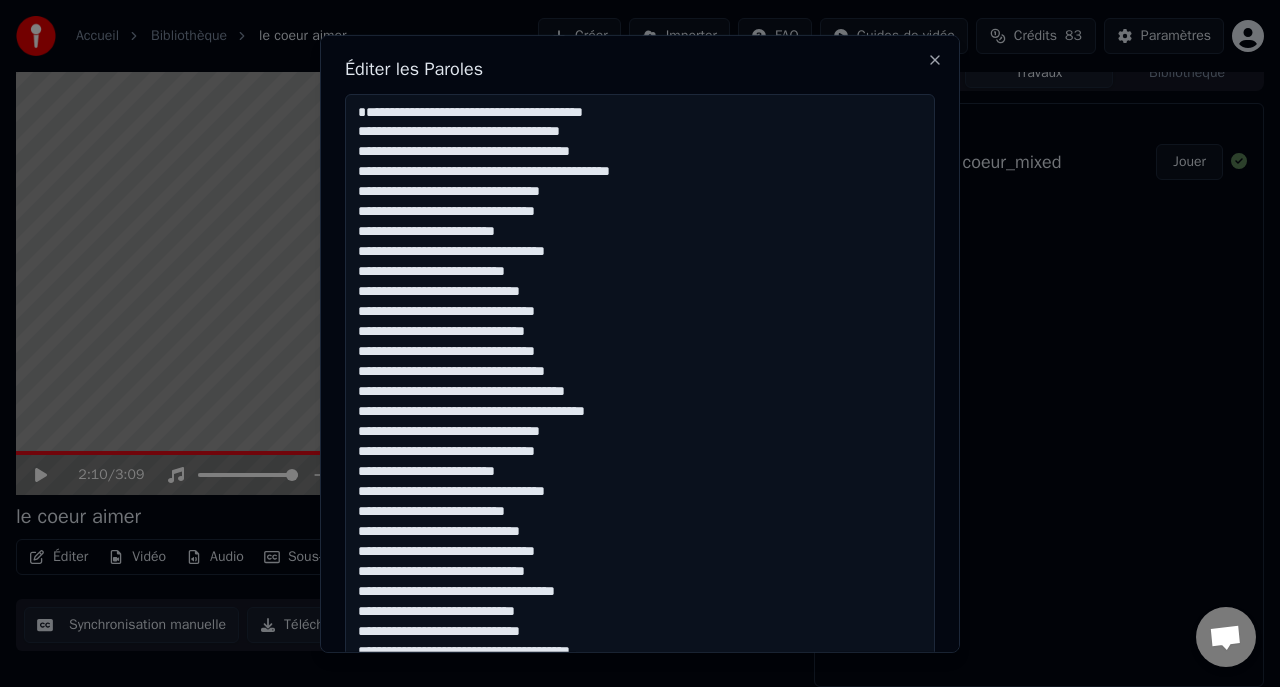 drag, startPoint x: 930, startPoint y: 379, endPoint x: 937, endPoint y: 691, distance: 312.07852 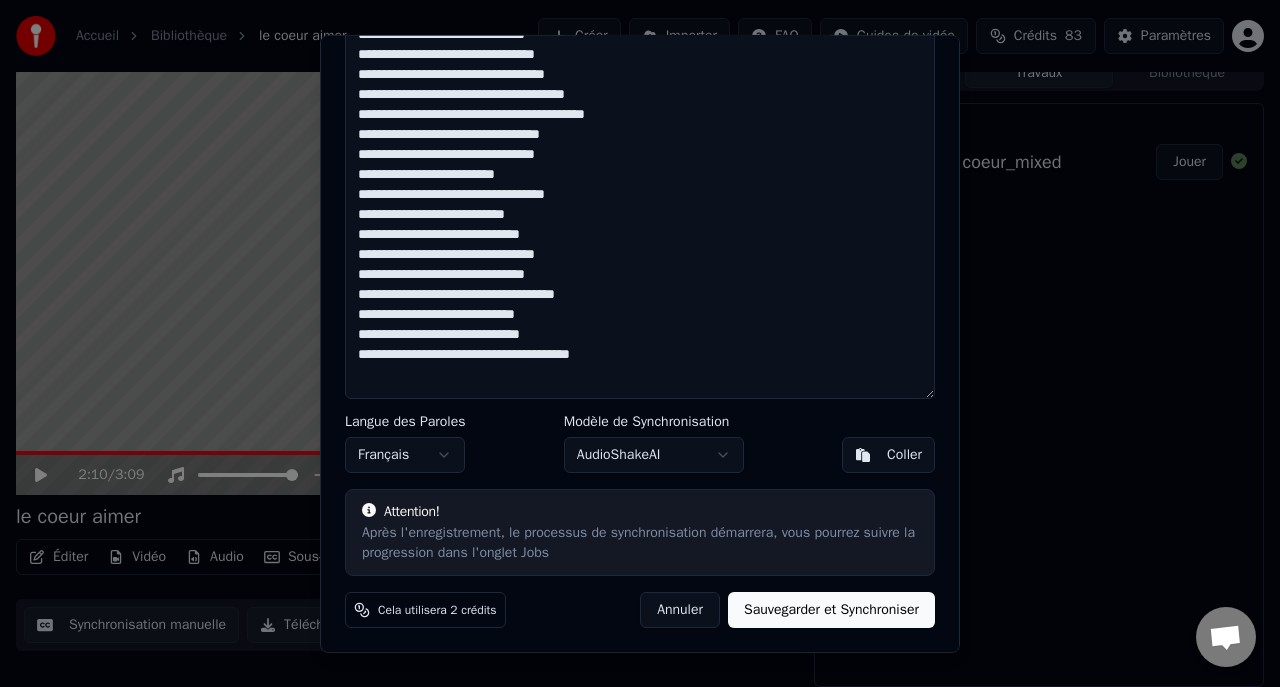 click at bounding box center [640, 97] 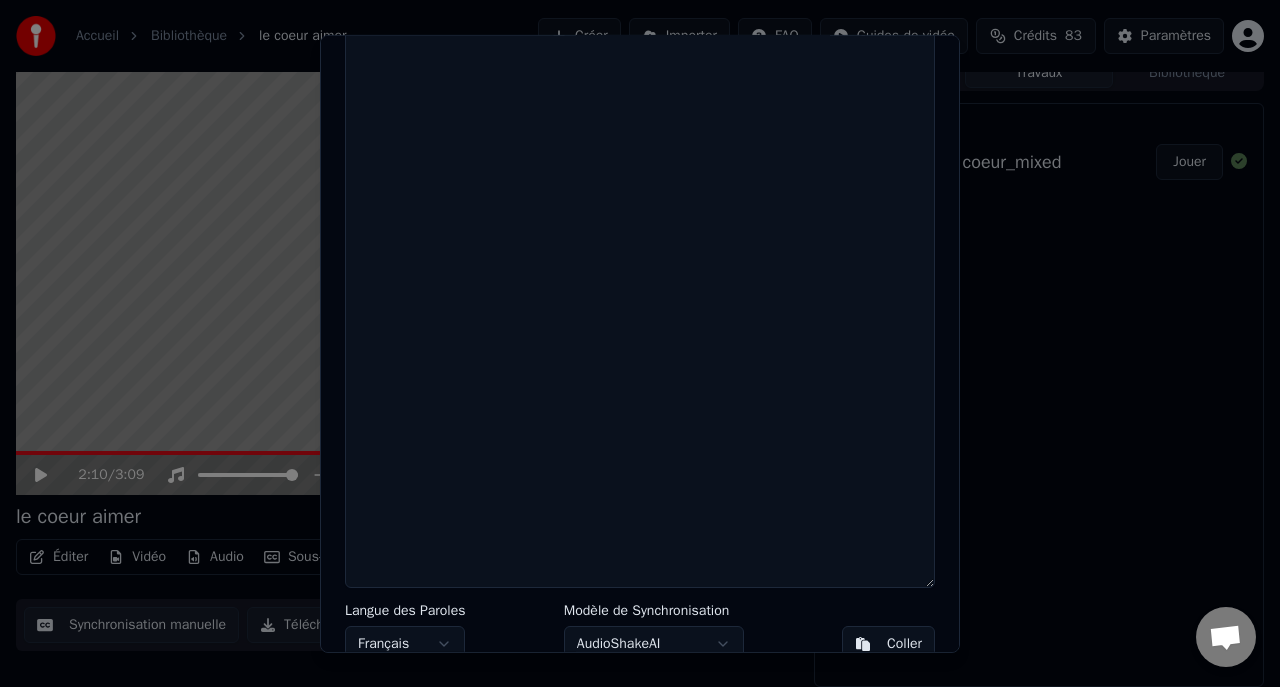 scroll, scrollTop: 88, scrollLeft: 0, axis: vertical 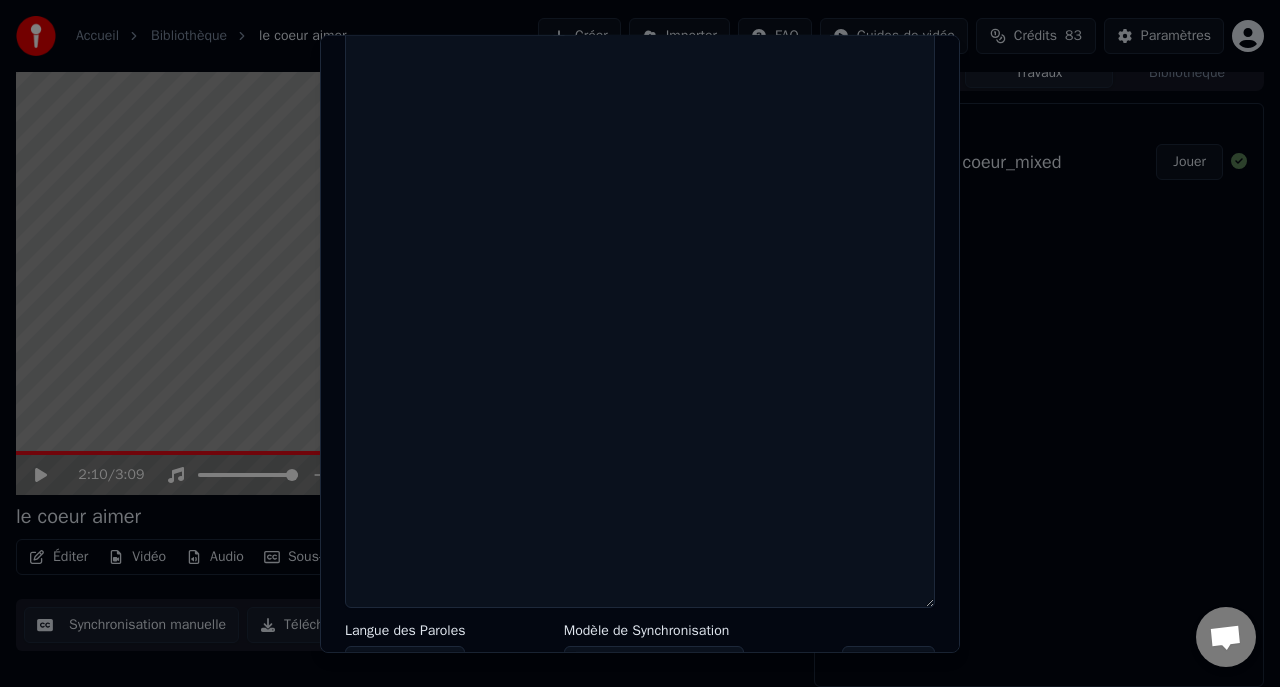 type on "*" 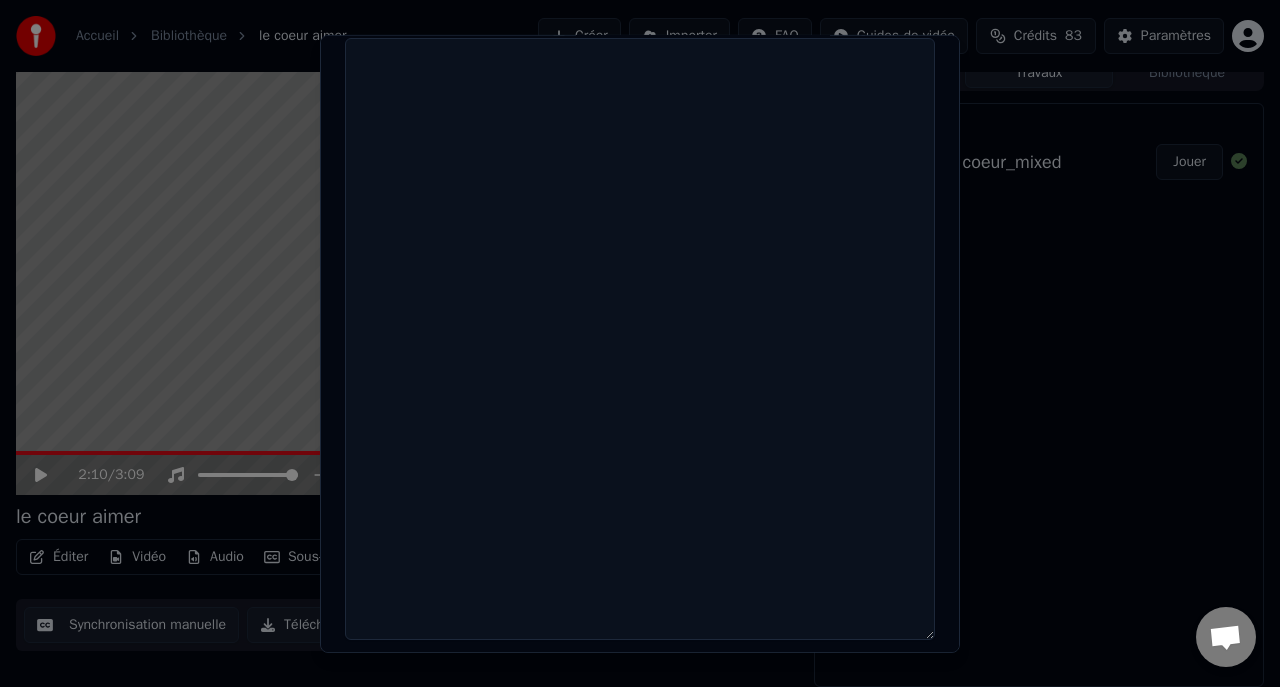 scroll, scrollTop: 55, scrollLeft: 0, axis: vertical 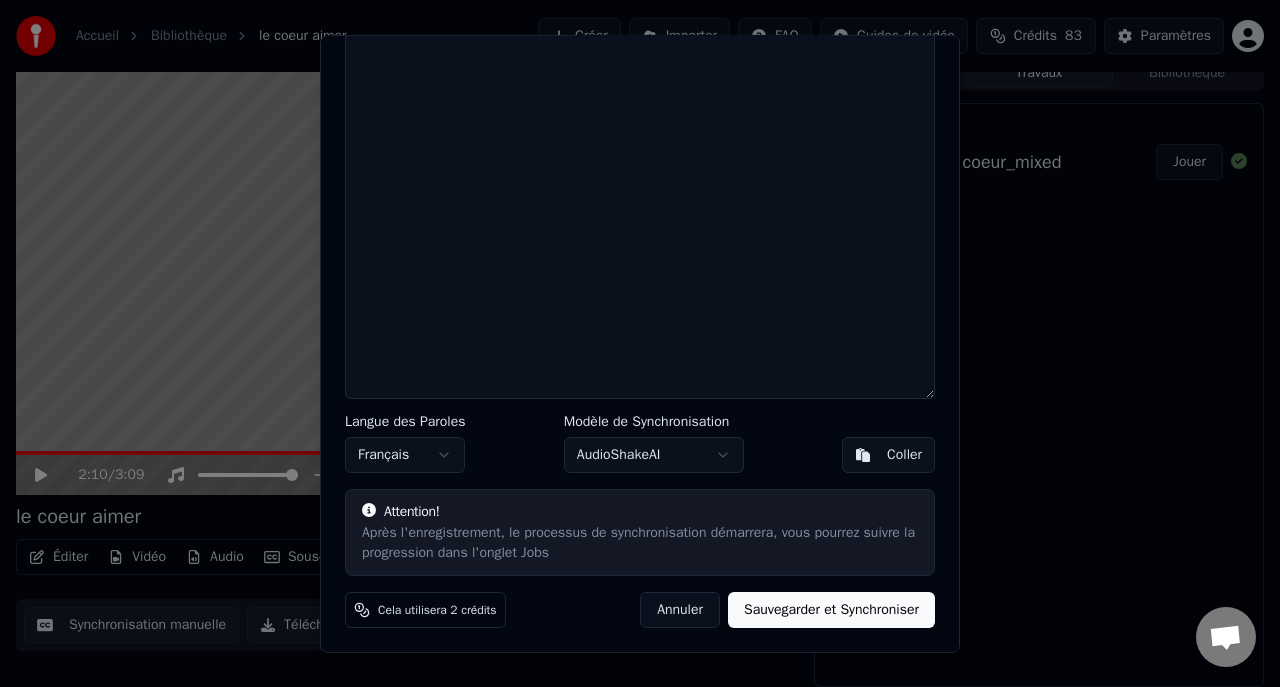 click on "Coller" at bounding box center [904, 454] 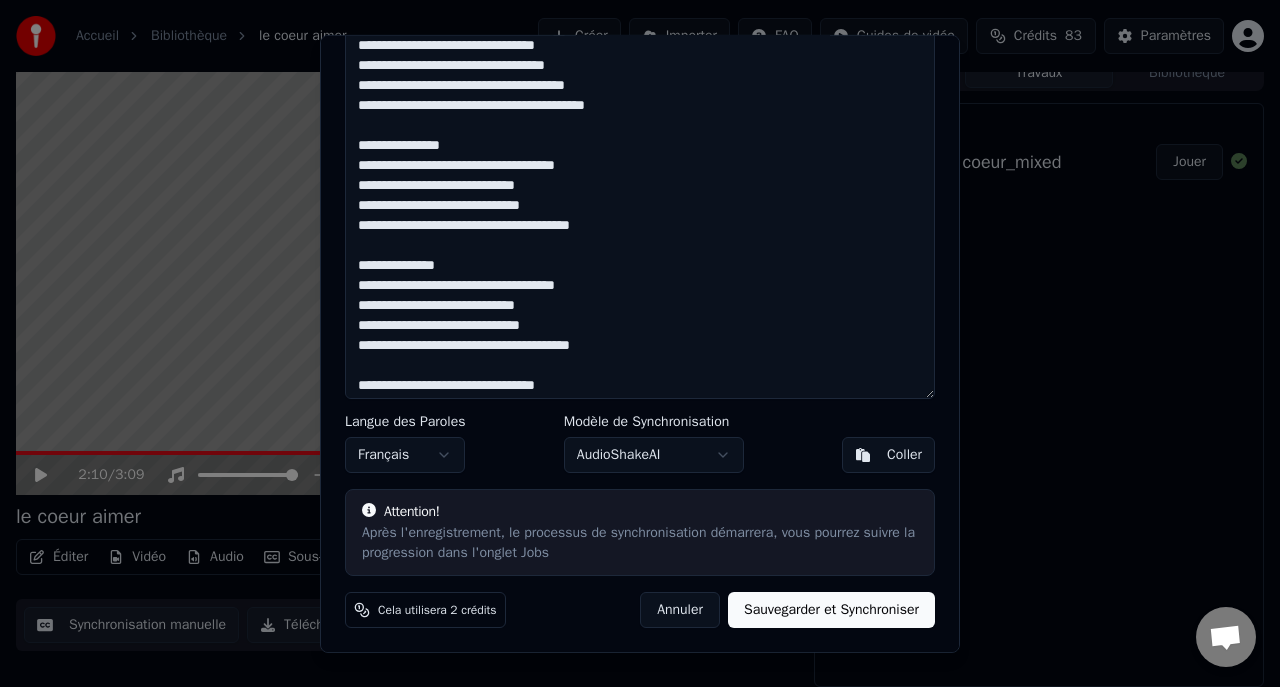 scroll, scrollTop: 455, scrollLeft: 0, axis: vertical 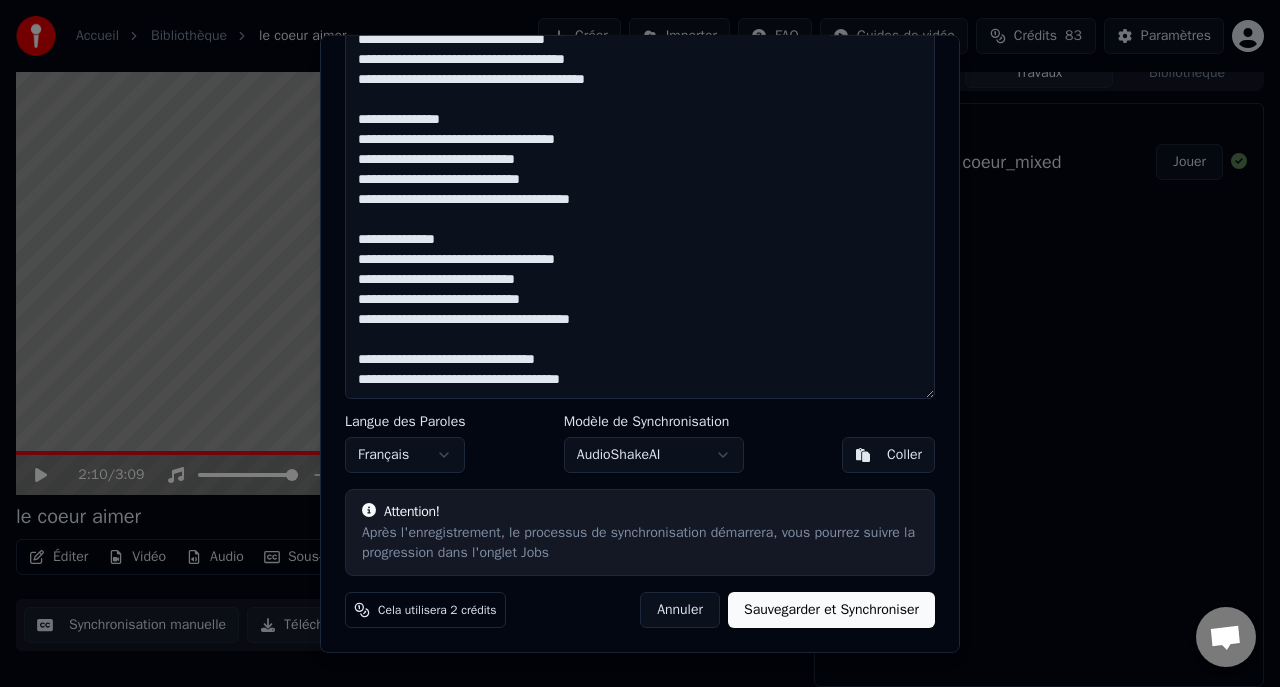 click at bounding box center [640, 97] 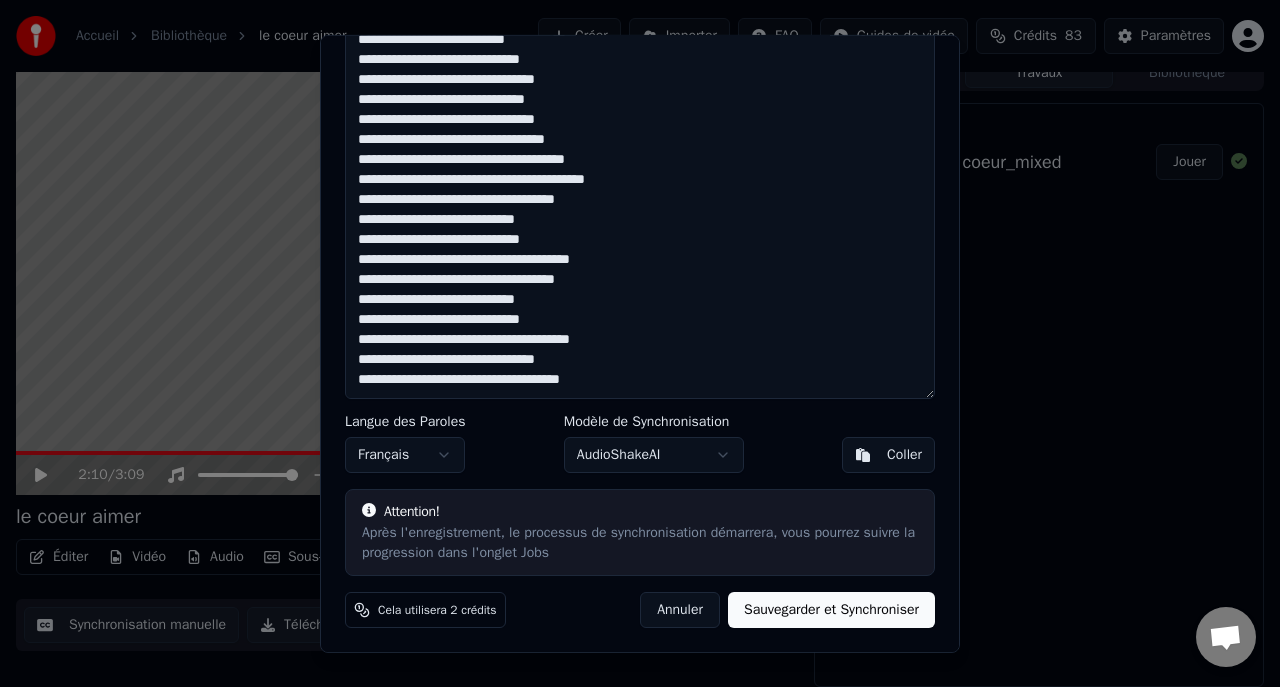 scroll, scrollTop: 315, scrollLeft: 0, axis: vertical 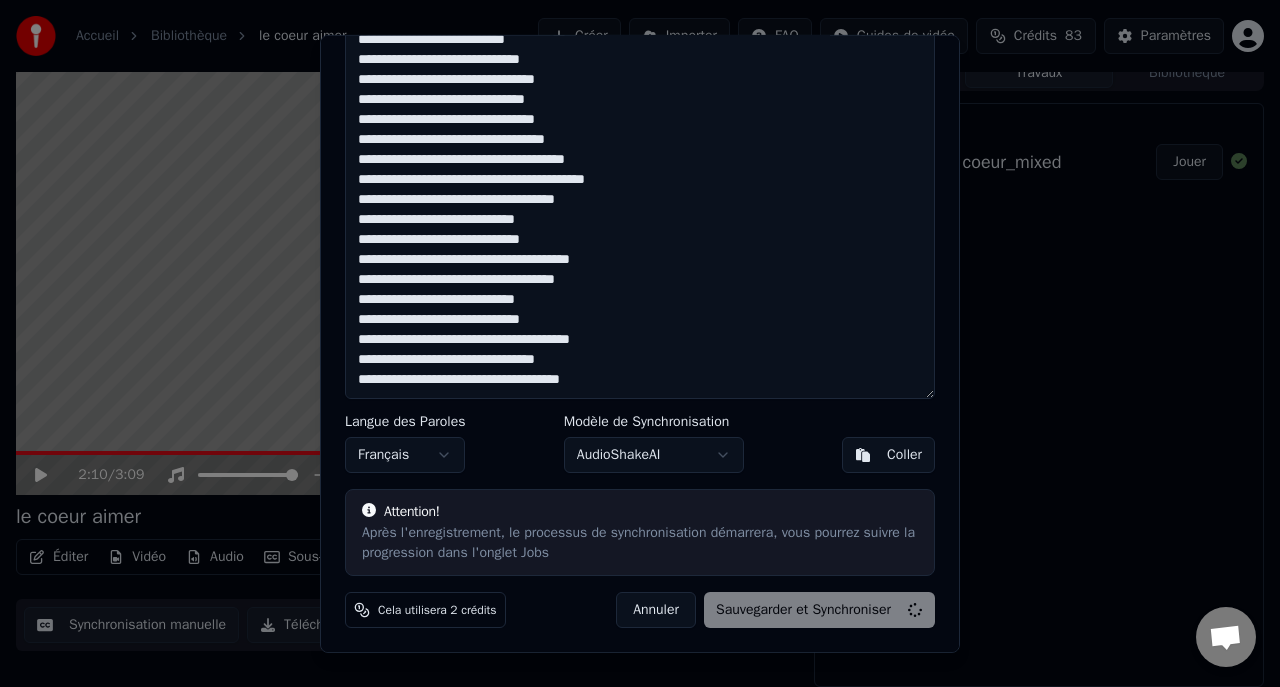 type on "**********" 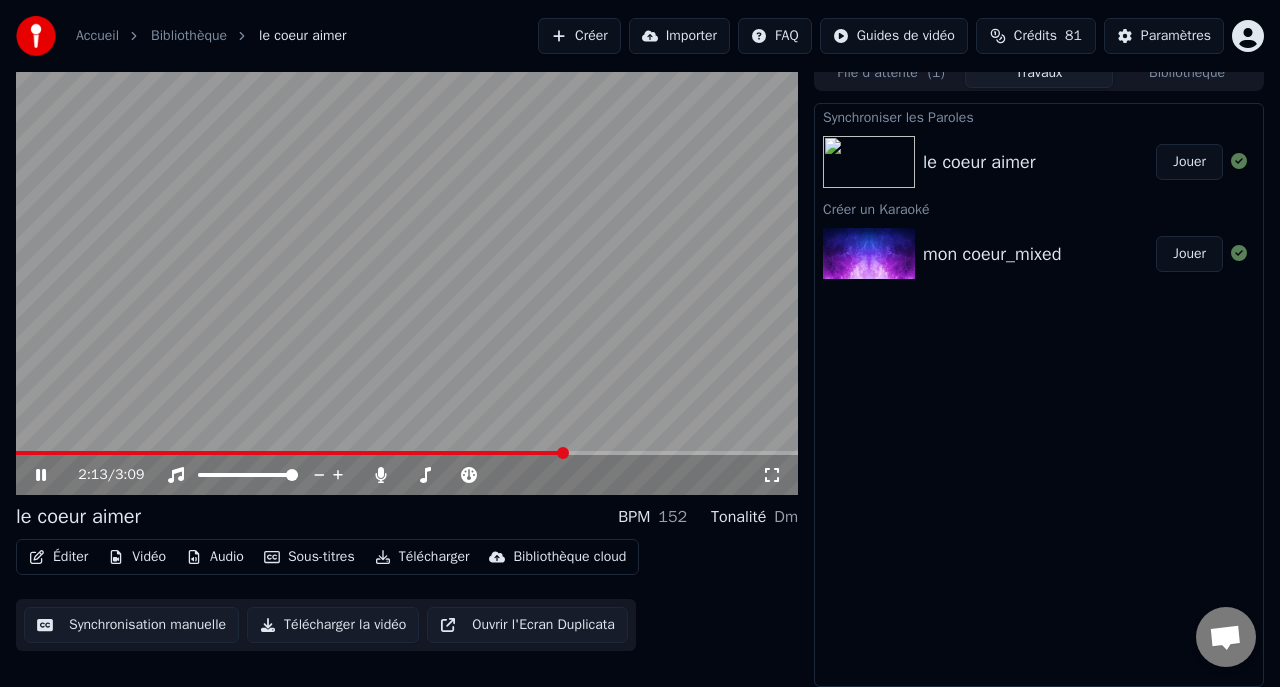 click on "Jouer" at bounding box center (1189, 162) 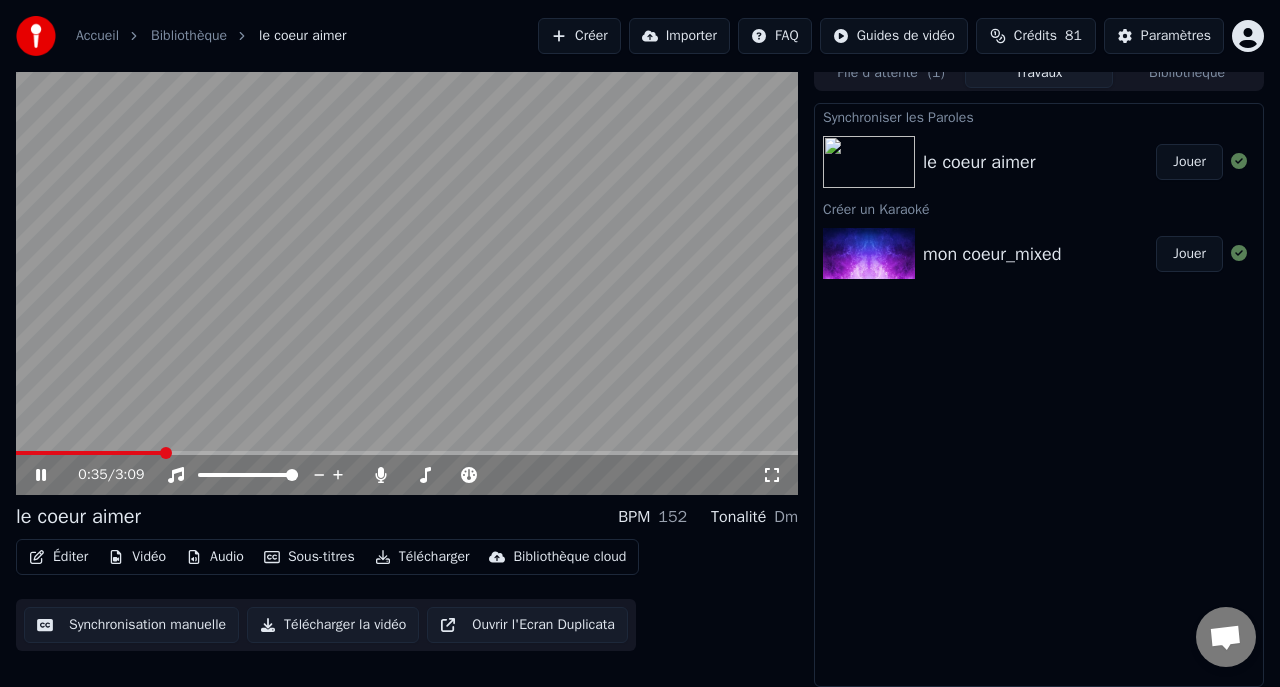 click 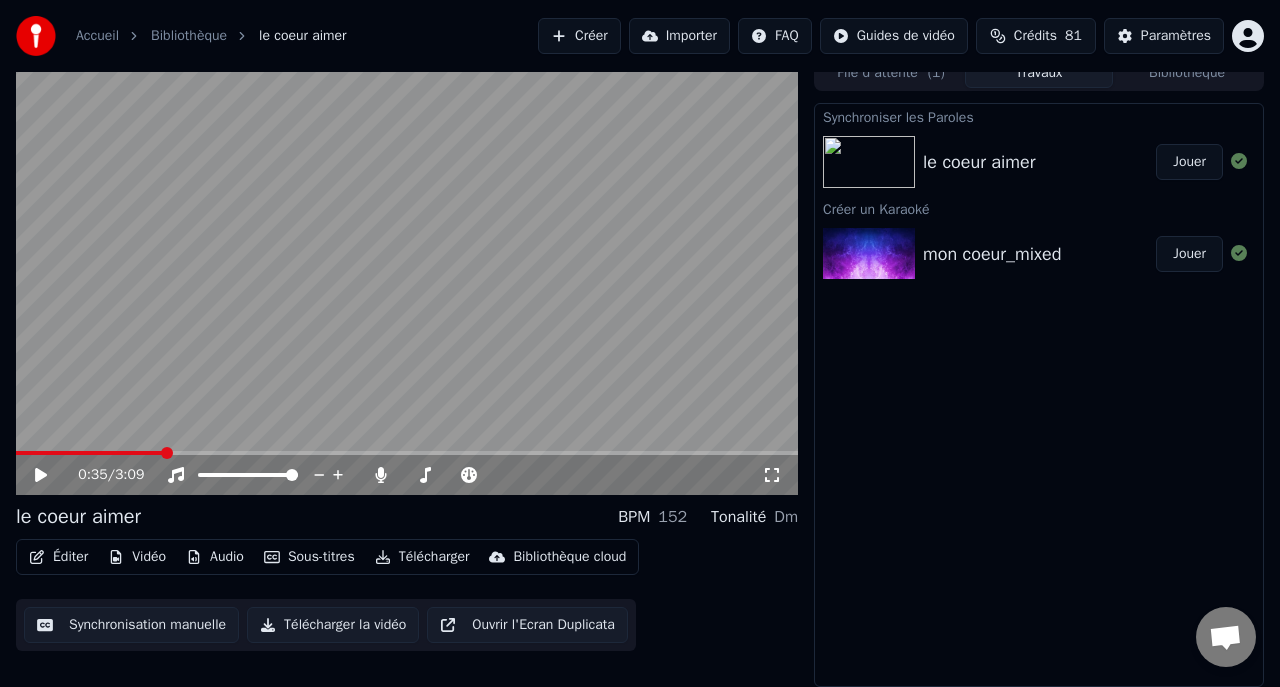 click 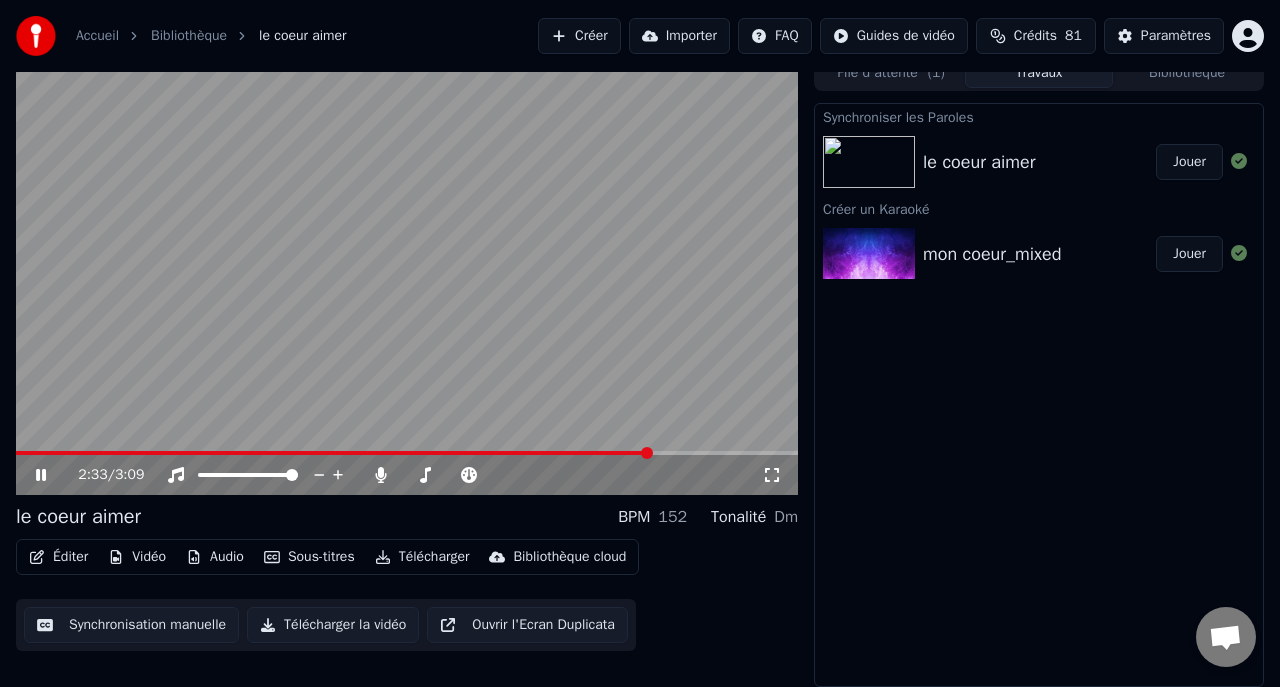 click 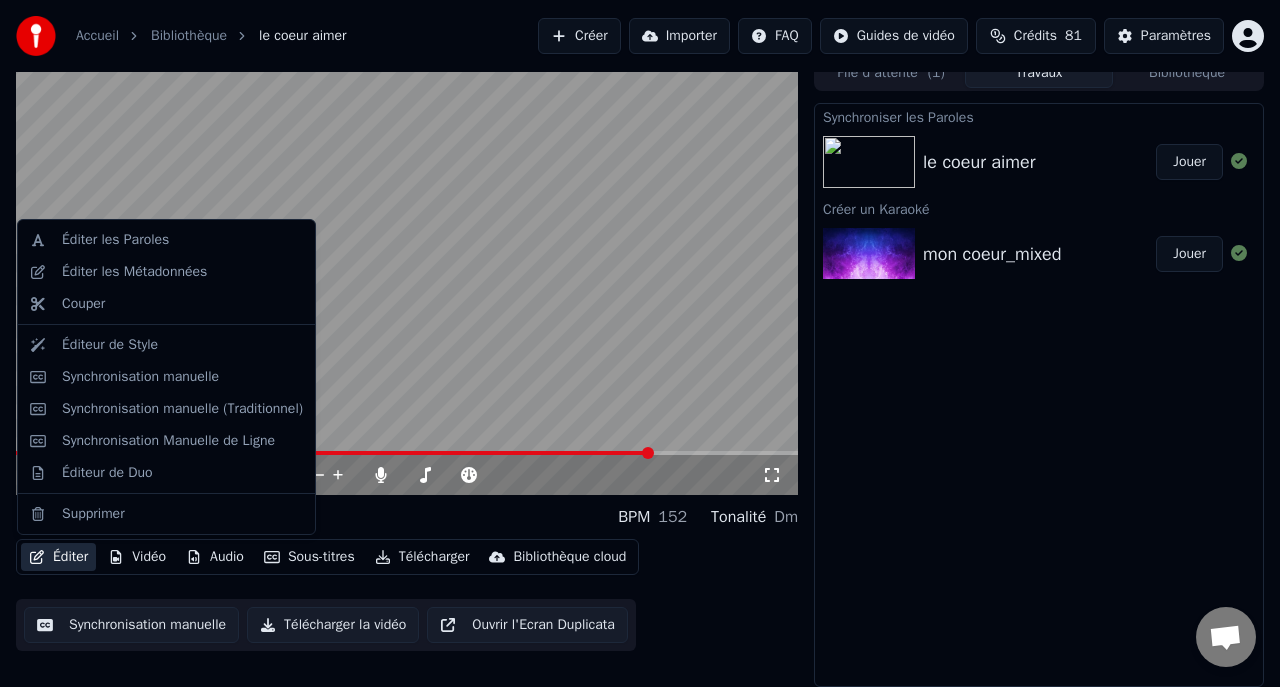click on "Éditer" at bounding box center [58, 557] 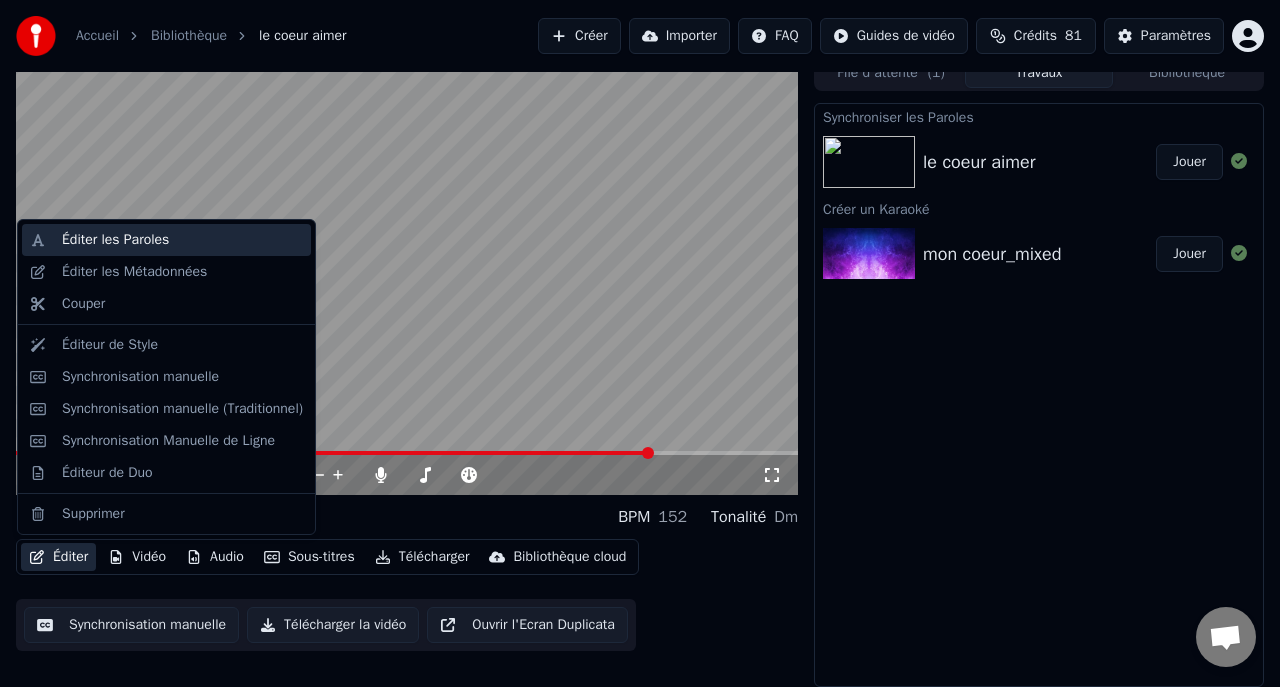 click on "Éditer les Paroles" at bounding box center (115, 240) 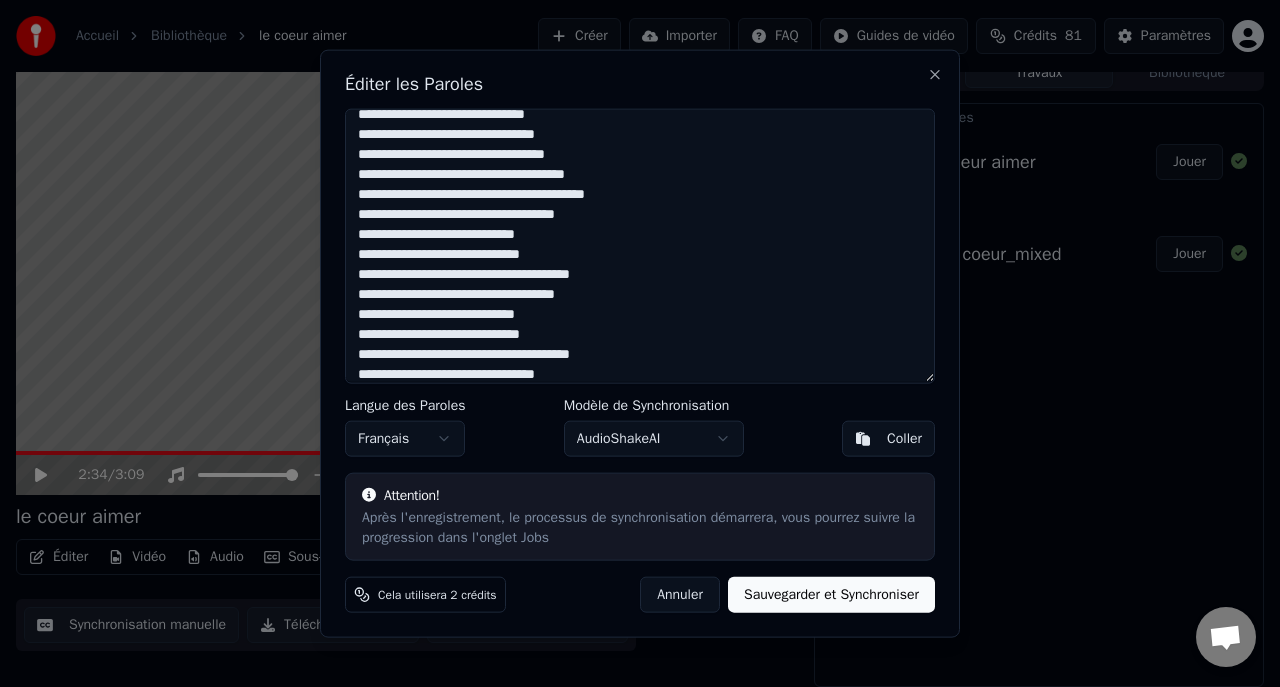 scroll, scrollTop: 522, scrollLeft: 0, axis: vertical 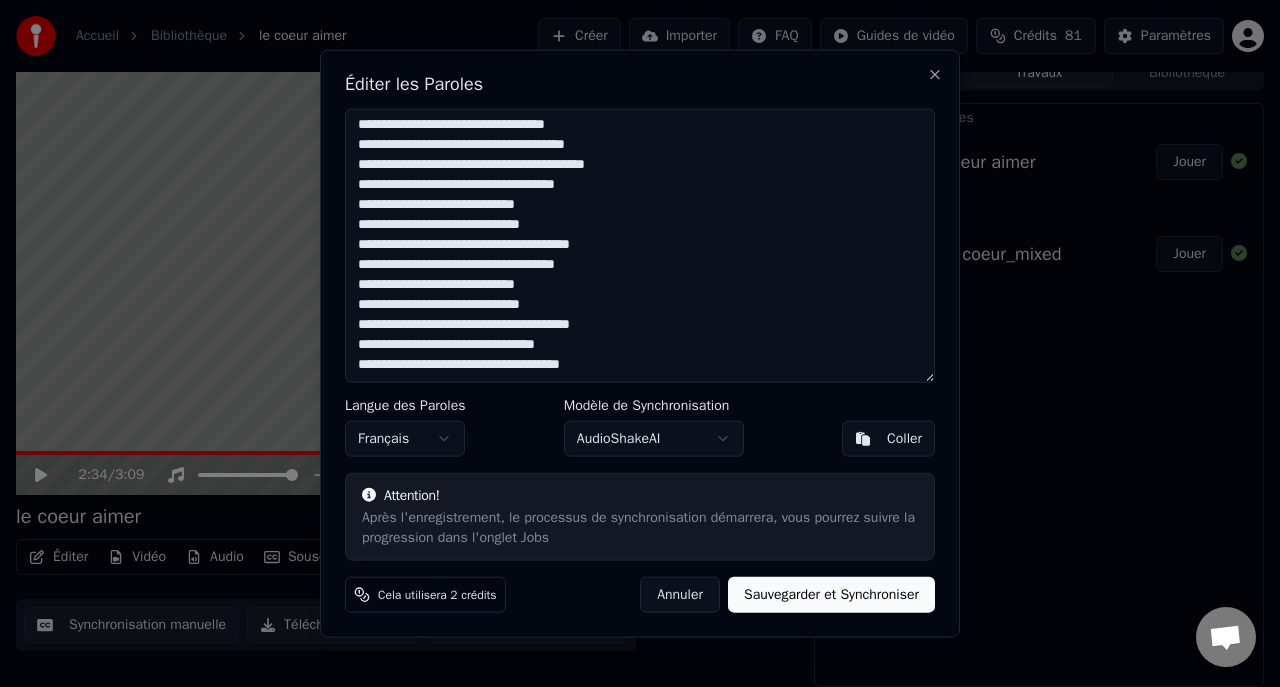 click at bounding box center (640, 245) 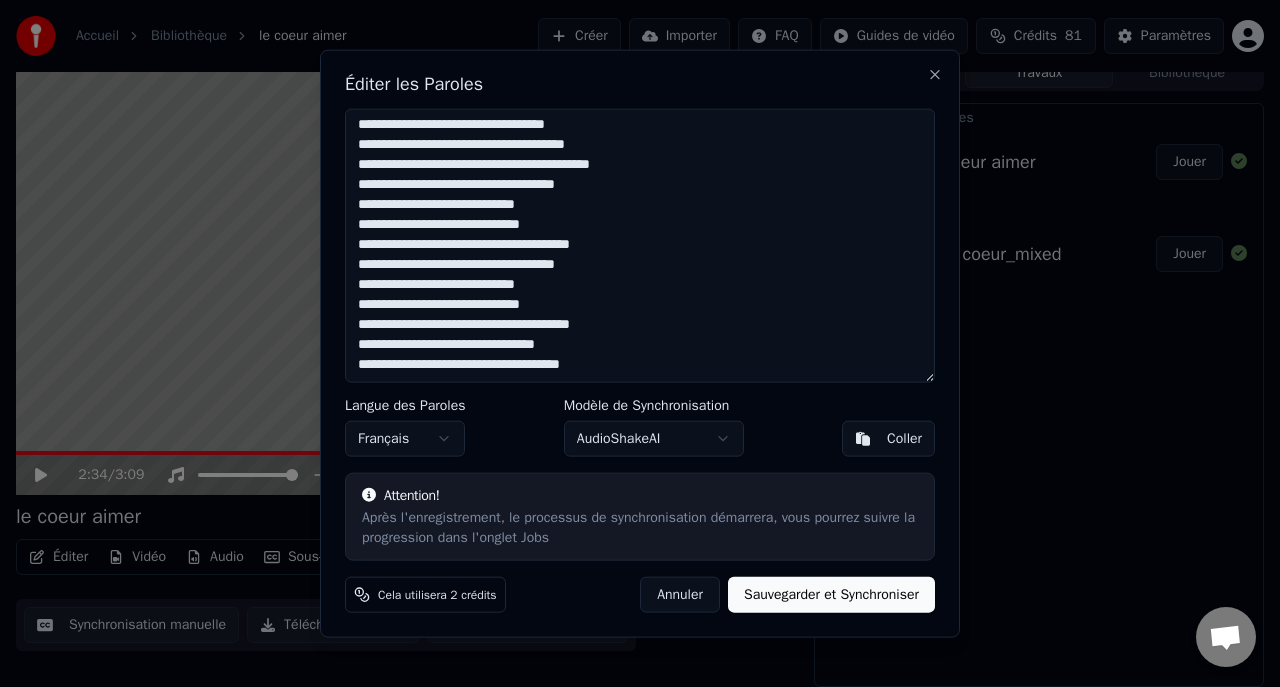 click on "Annuler" at bounding box center (680, 595) 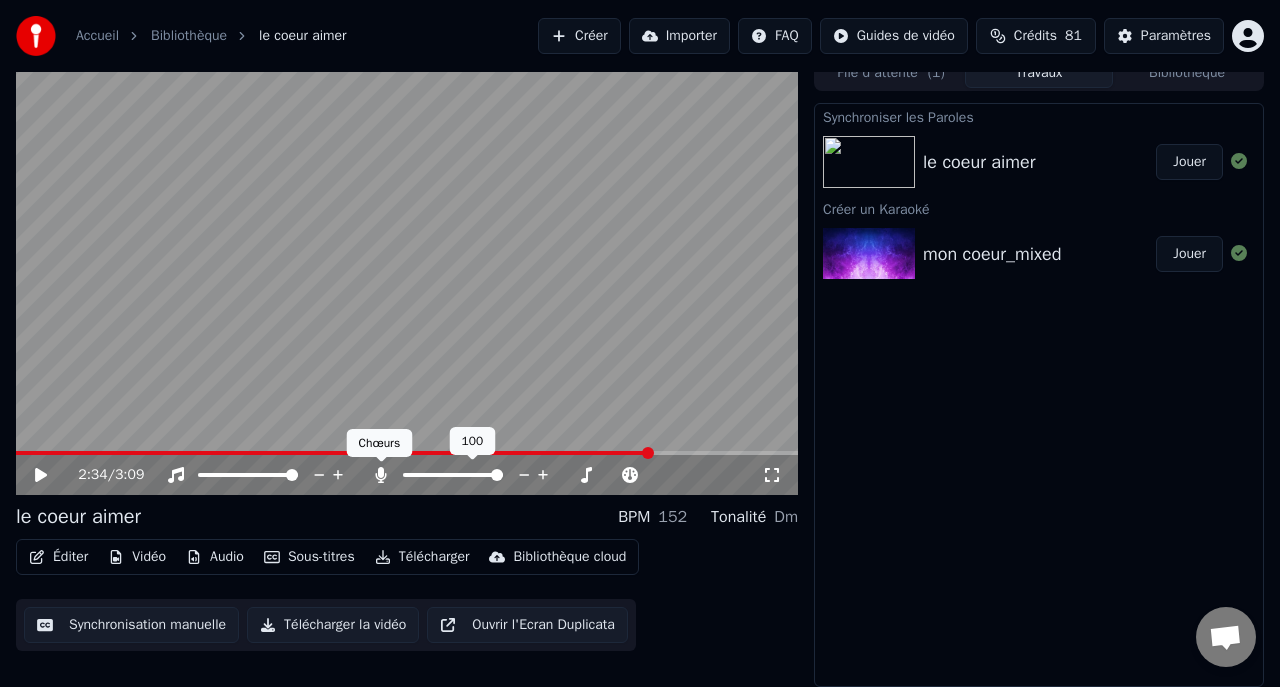 click 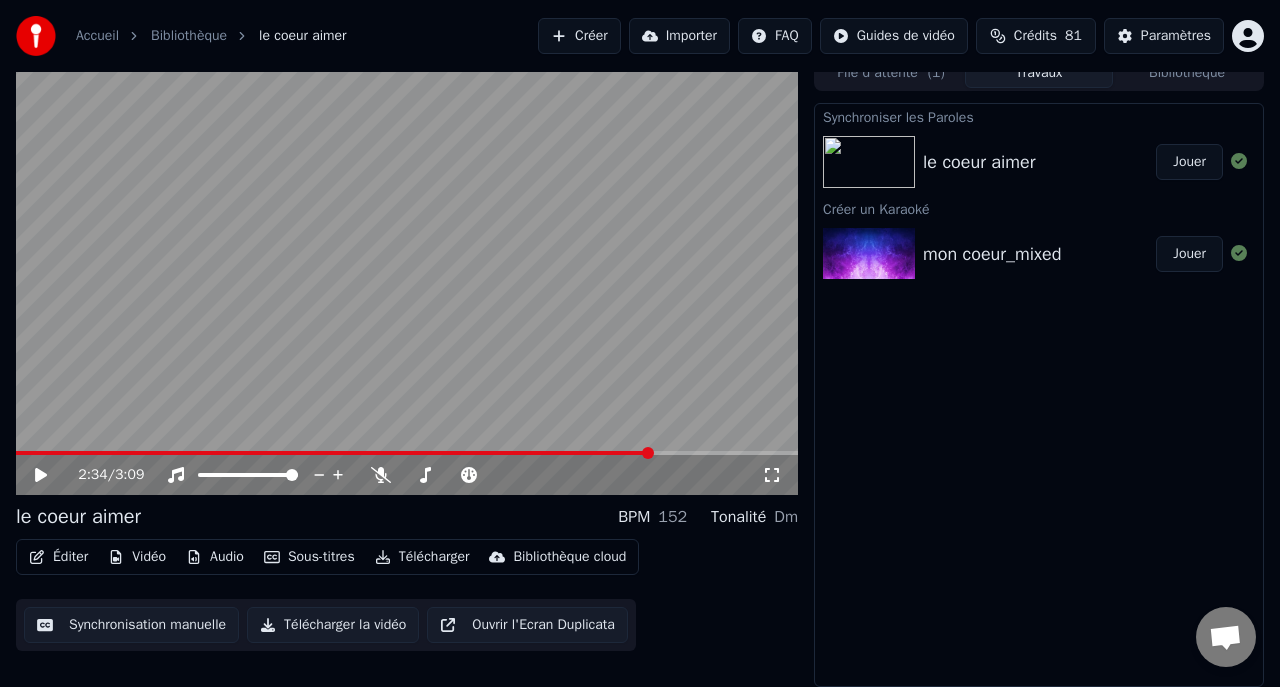 click 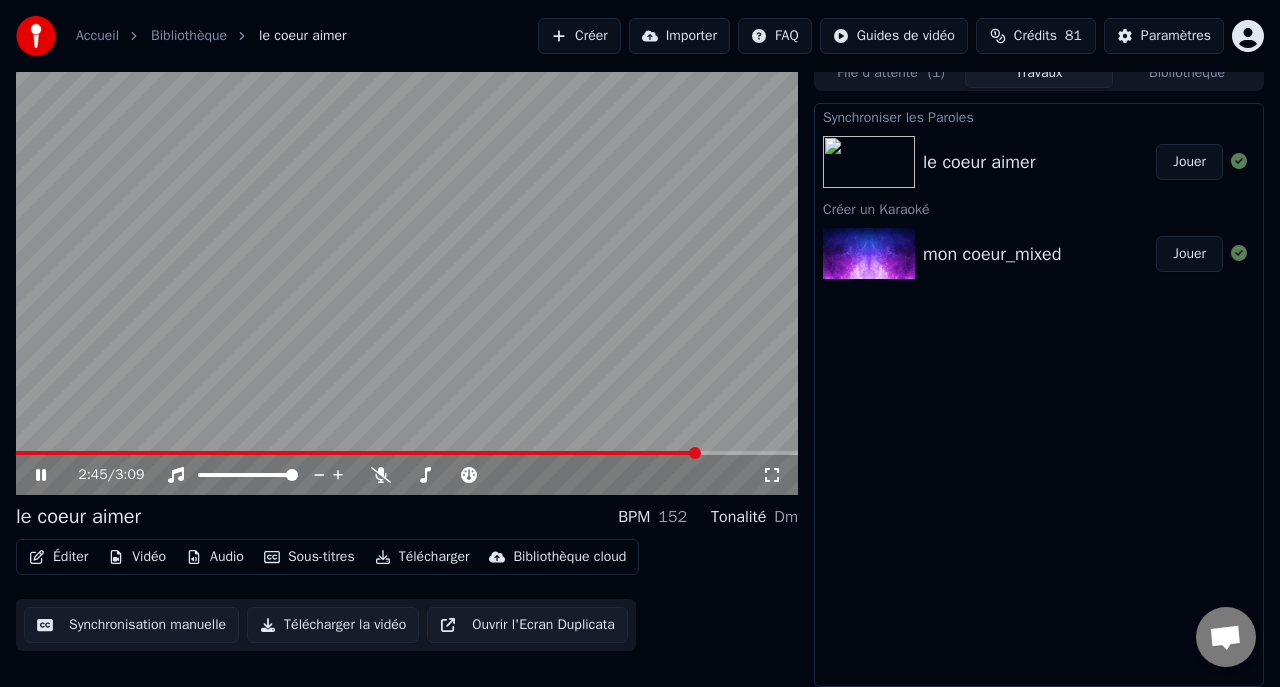 click 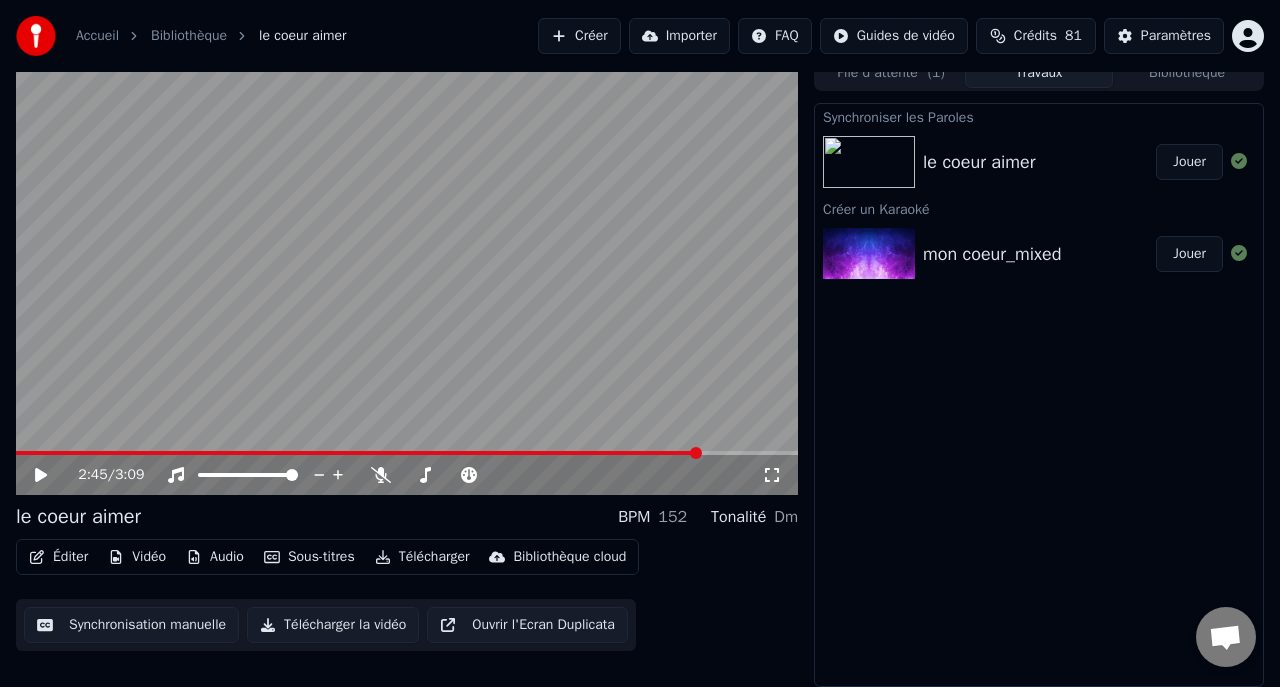 click on "Télécharger" at bounding box center [422, 557] 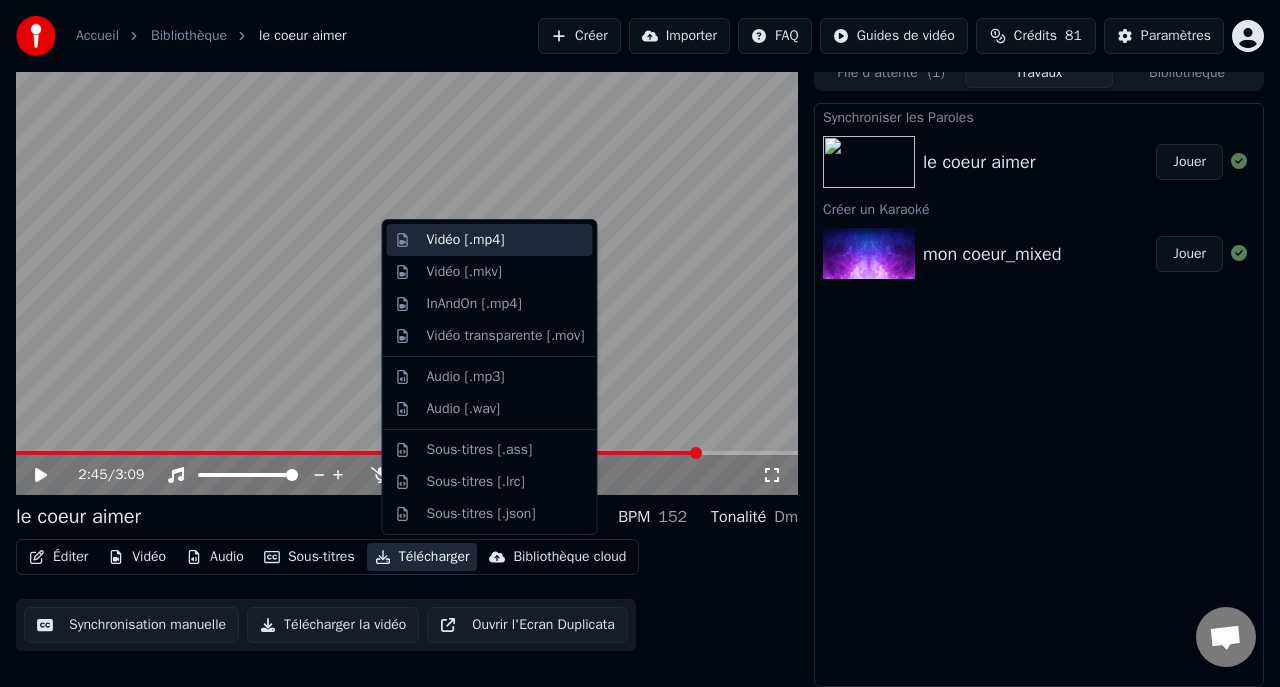click on "Vidéo [.mp4]" at bounding box center (466, 240) 